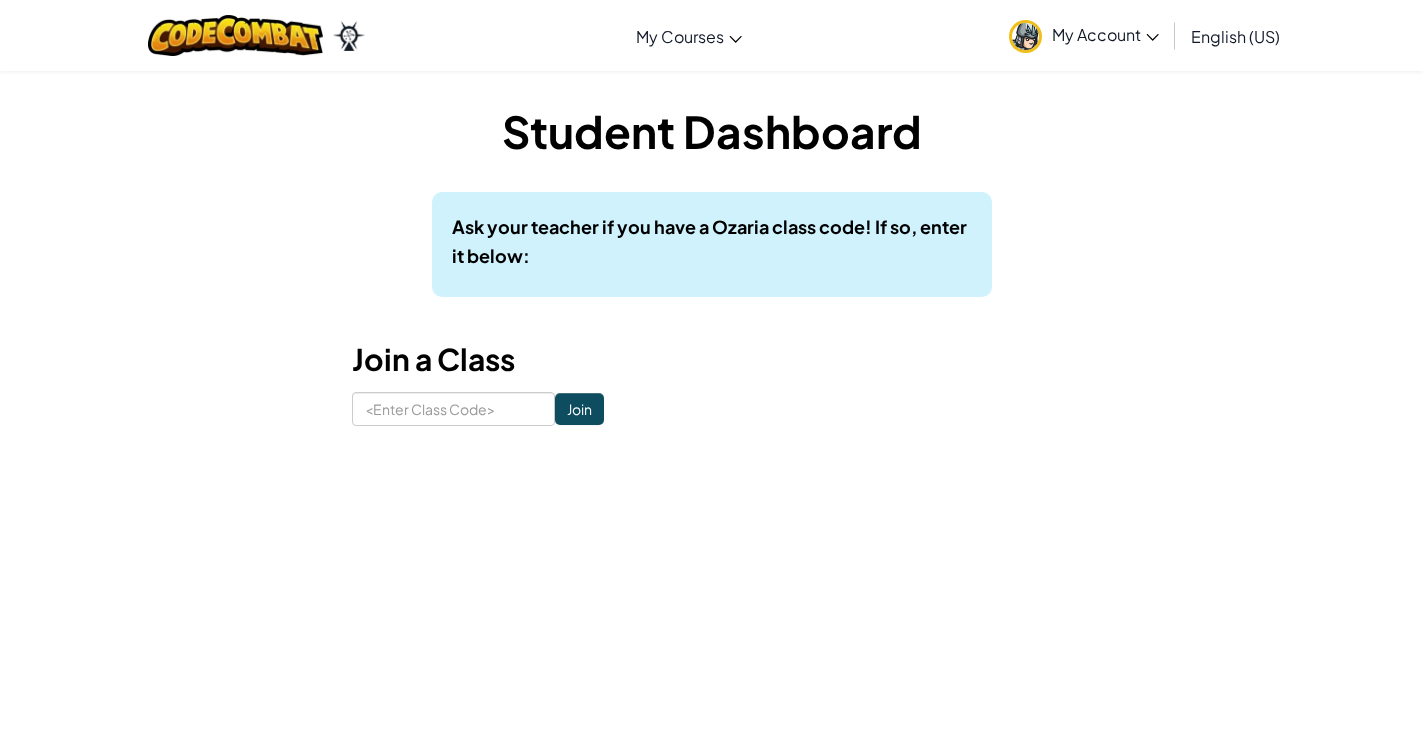 scroll, scrollTop: 0, scrollLeft: 0, axis: both 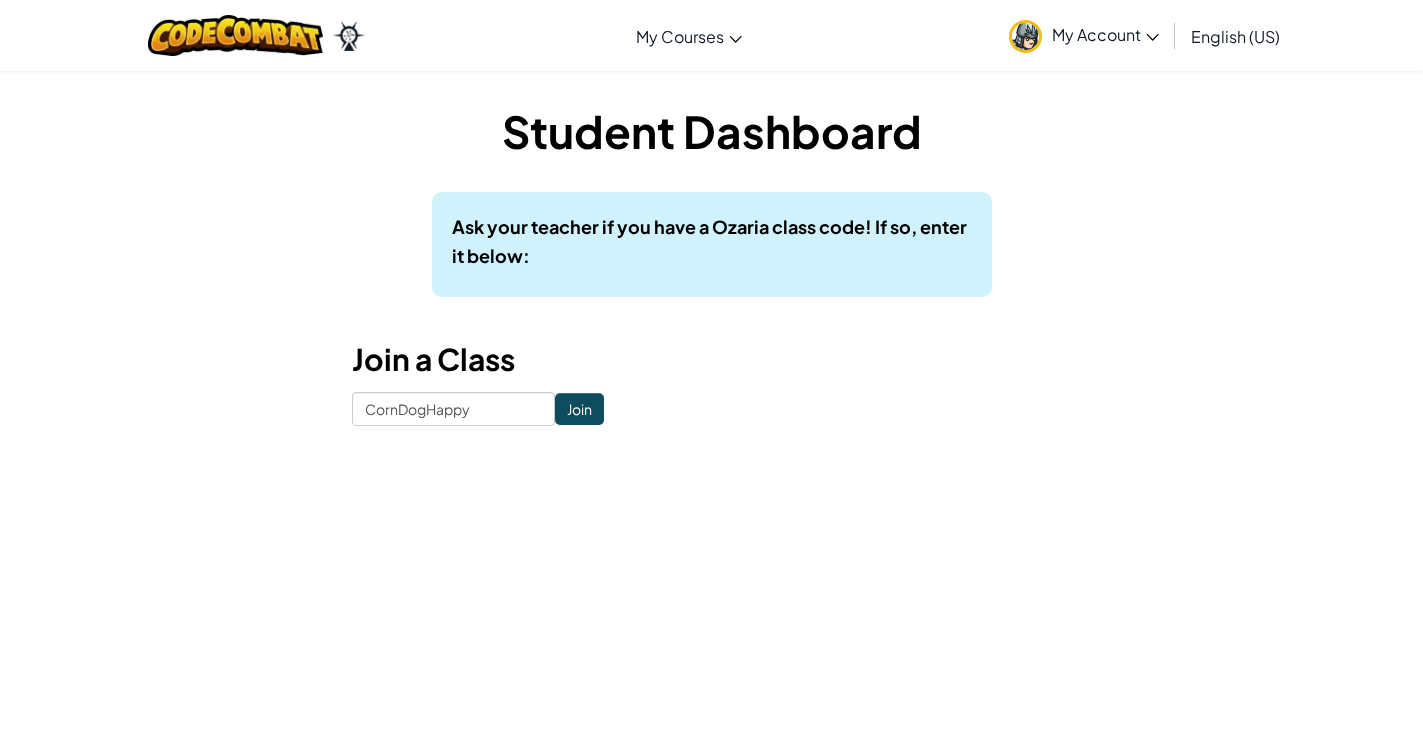 type on "CornDogHappy" 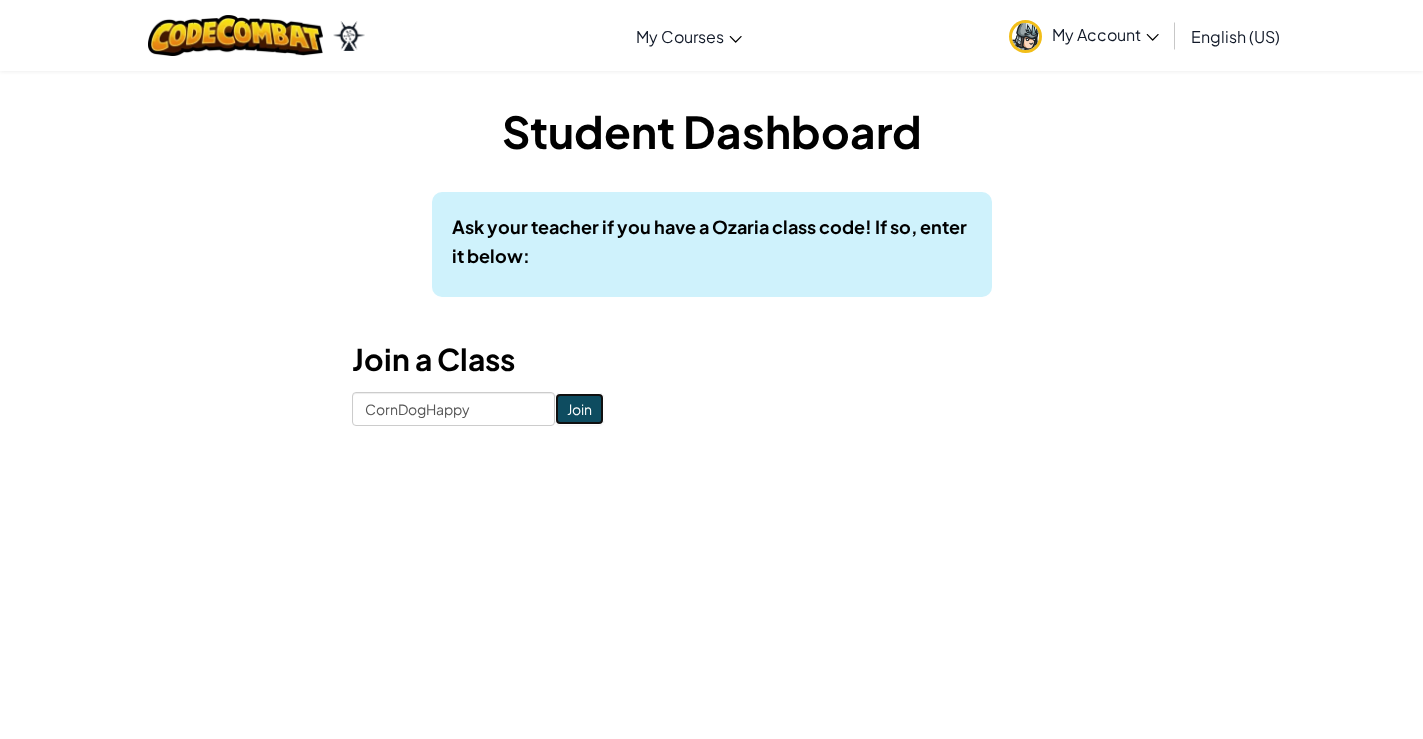 click on "Join" at bounding box center [579, 409] 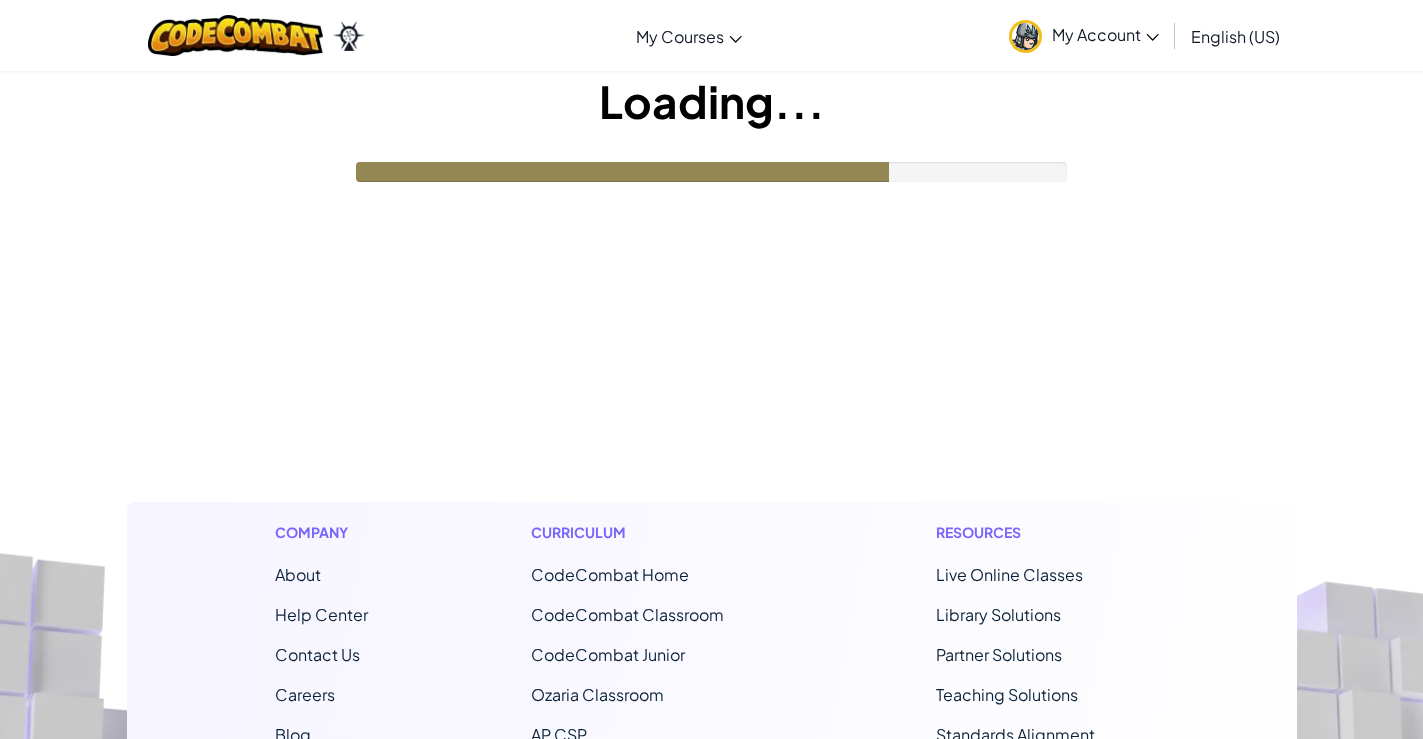 scroll, scrollTop: 0, scrollLeft: 0, axis: both 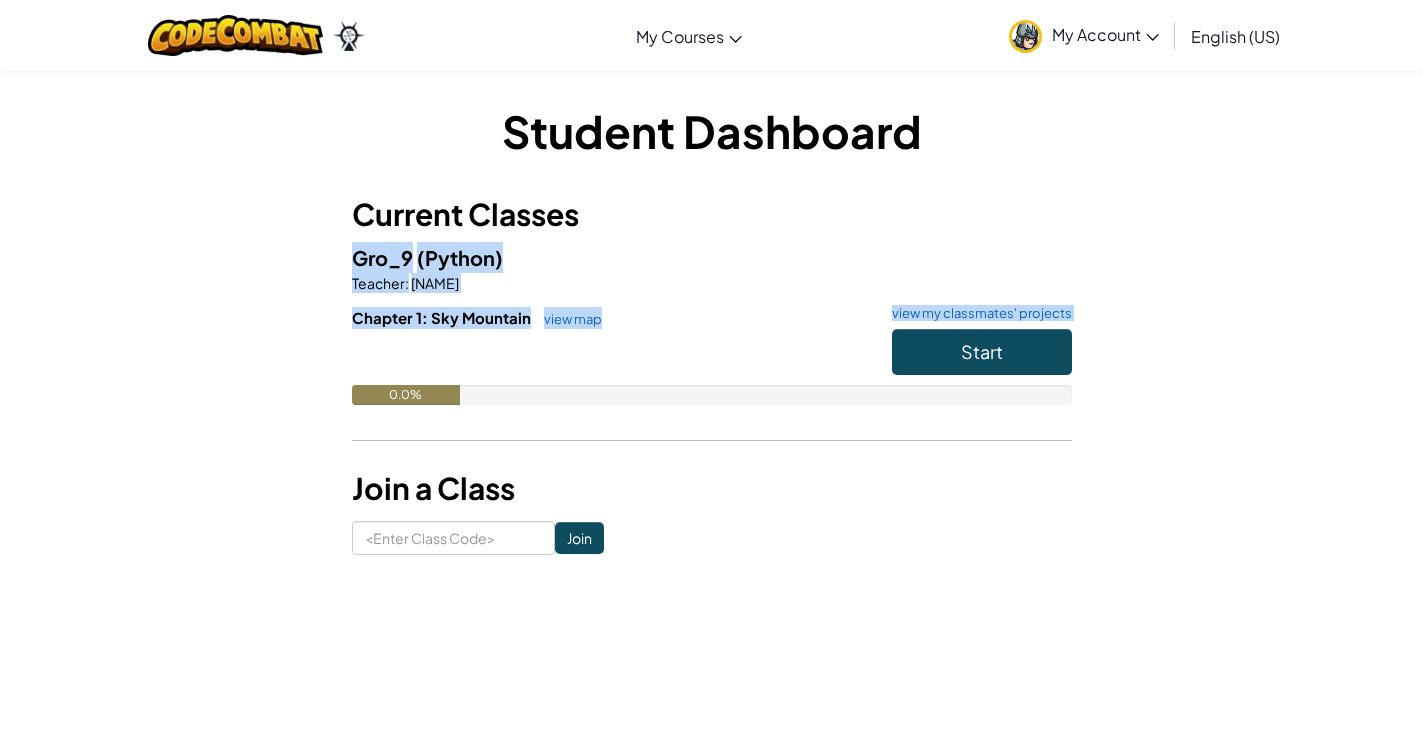 drag, startPoint x: 552, startPoint y: 414, endPoint x: 546, endPoint y: 472, distance: 58.30952 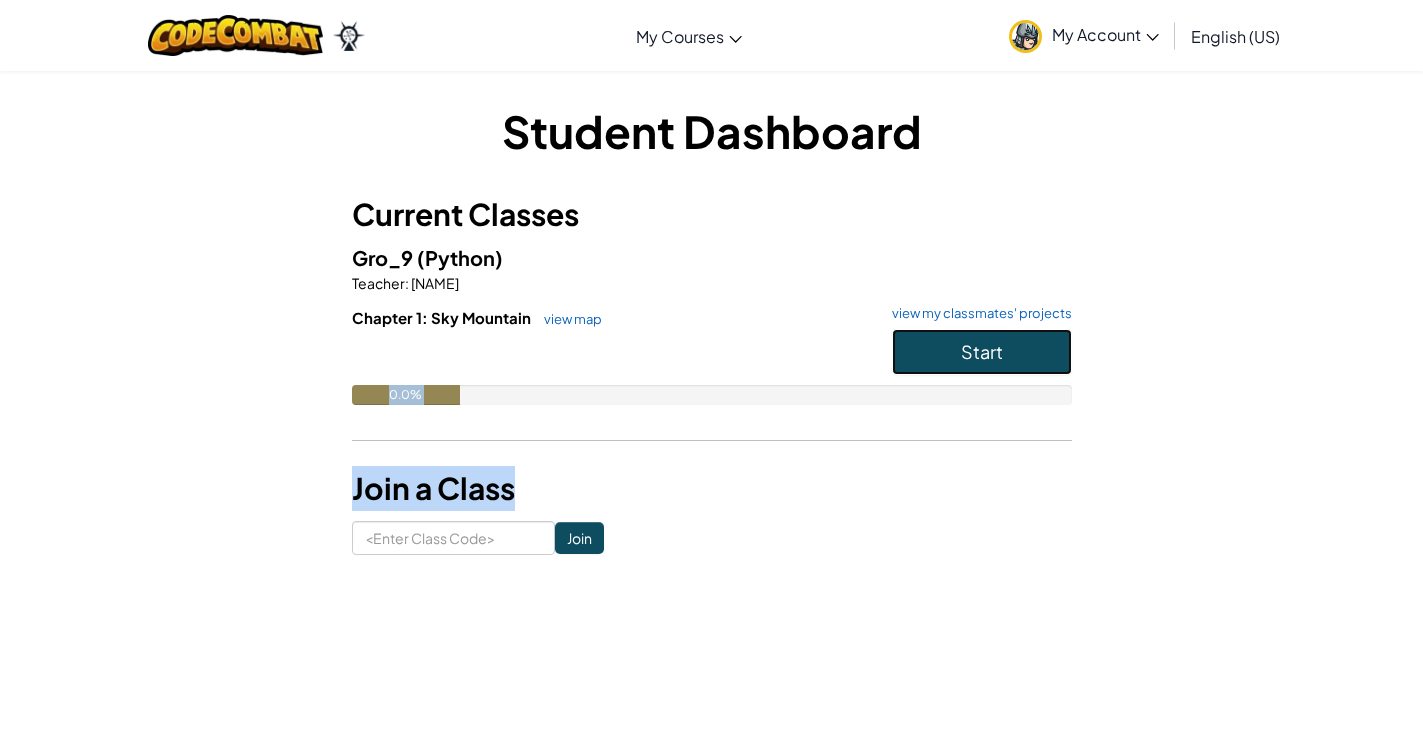 click on "Start" at bounding box center [982, 352] 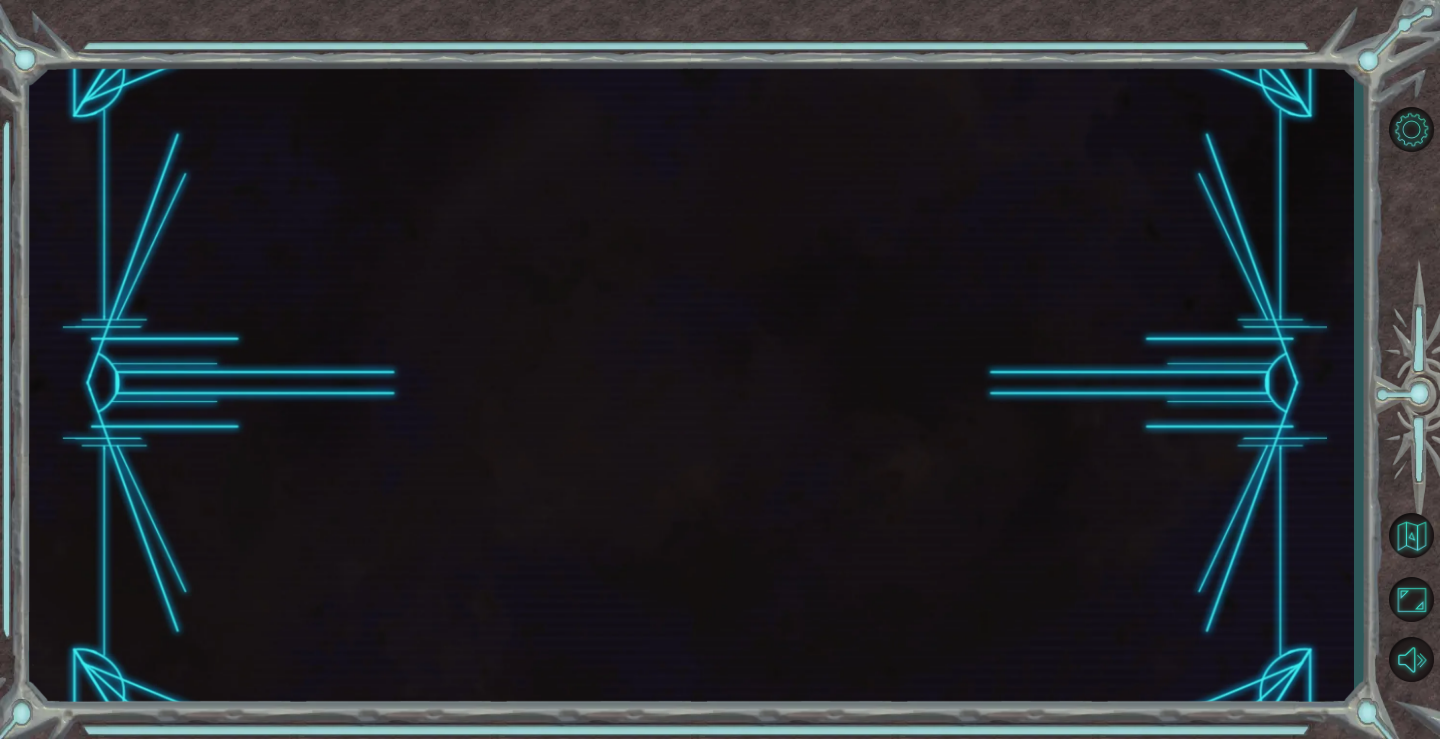 click at bounding box center [691, 384] 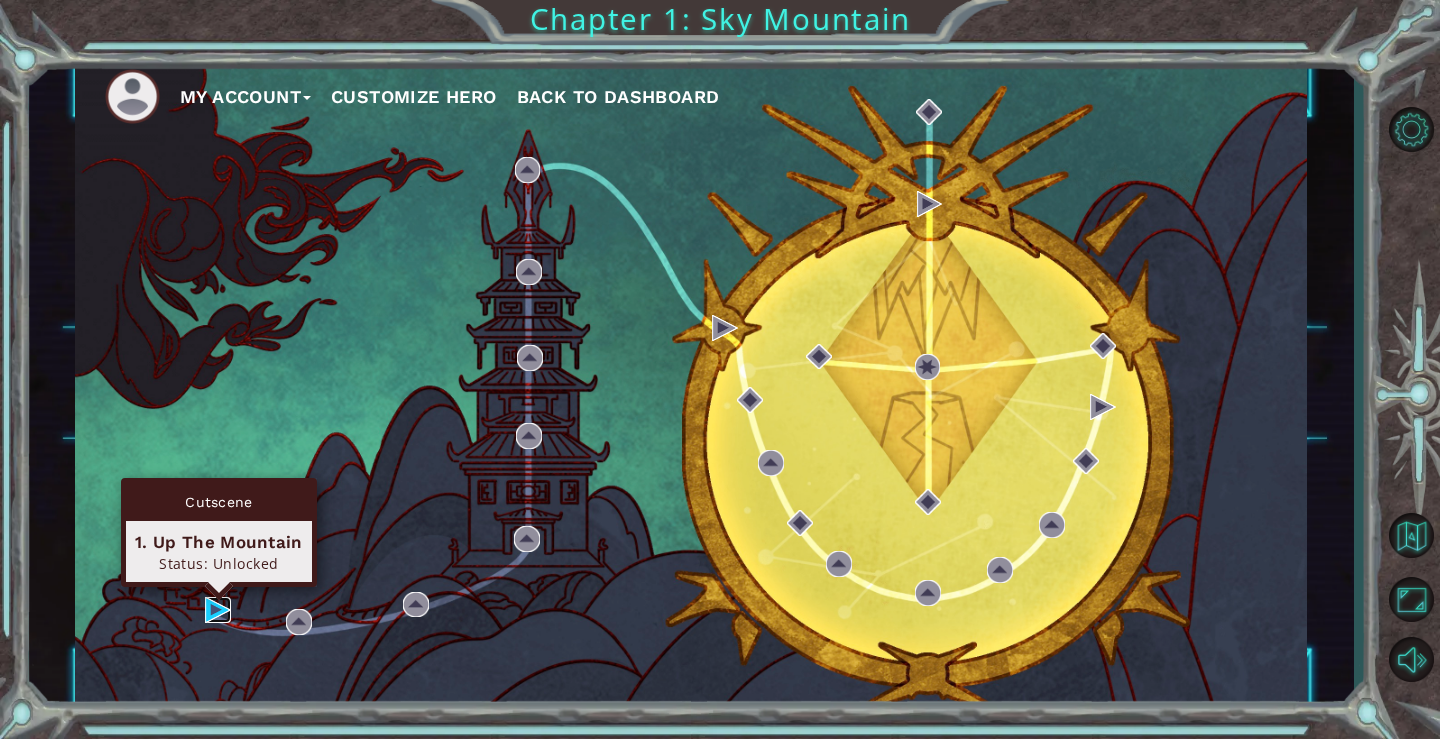 click at bounding box center [218, 610] 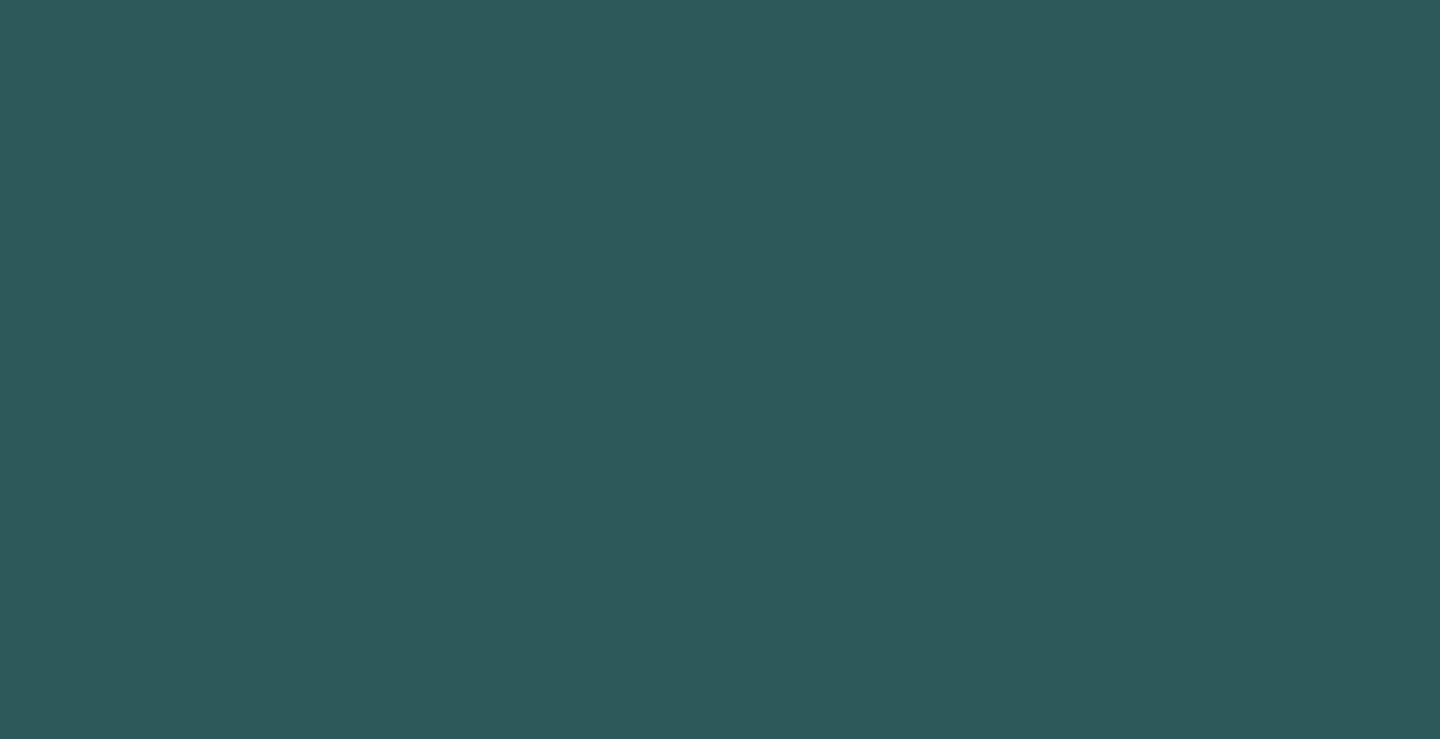 click at bounding box center (720, 369) 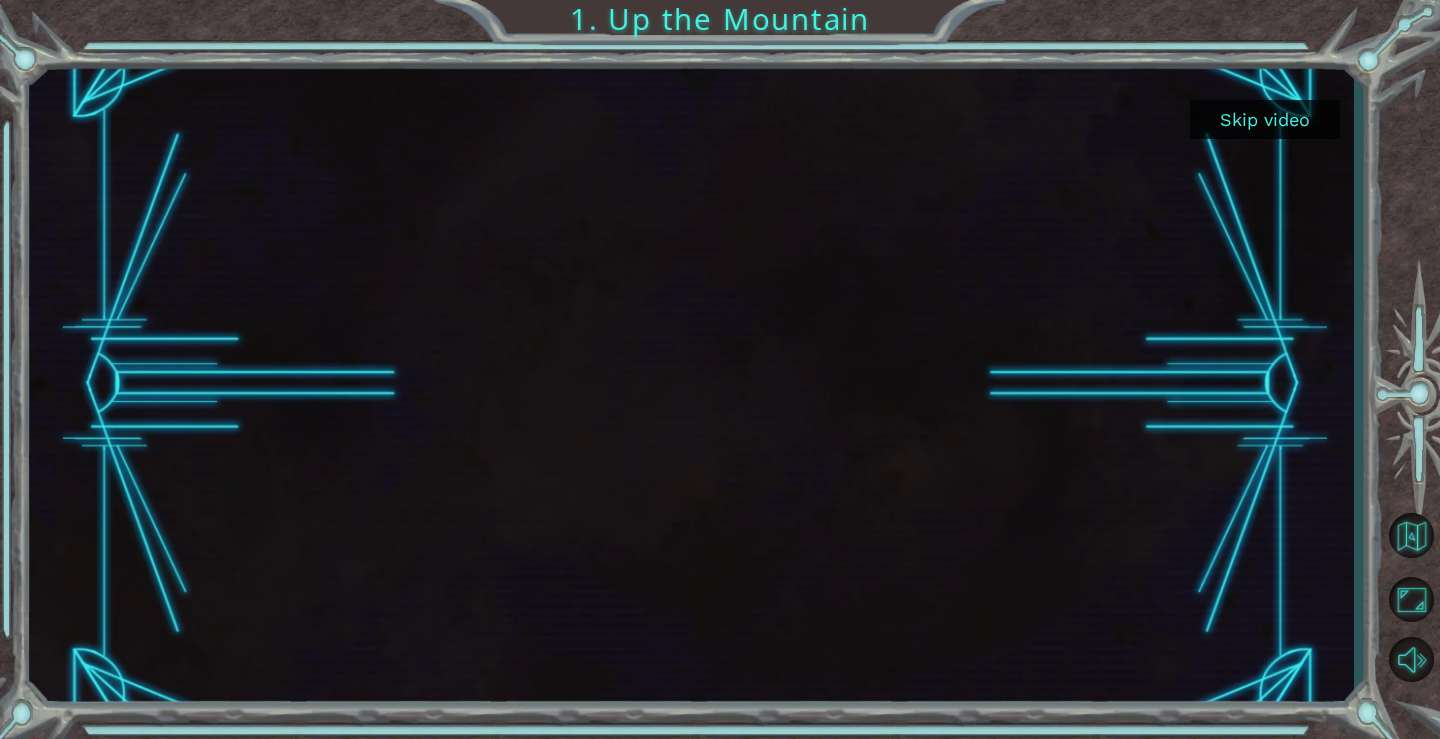 click on "Skip video" at bounding box center (691, 384) 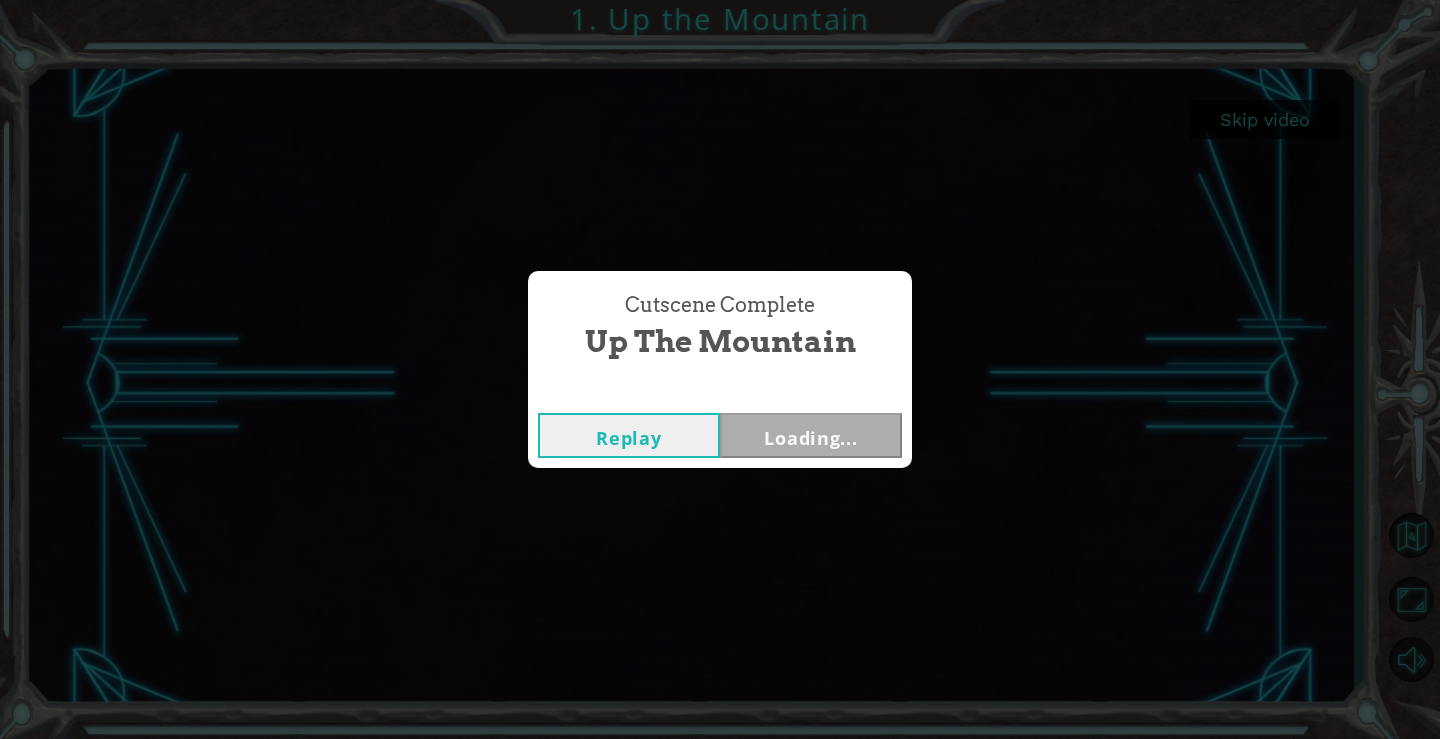 click on "Cutscene Complete     Up the Mountain
Replay
Loading..." at bounding box center (720, 369) 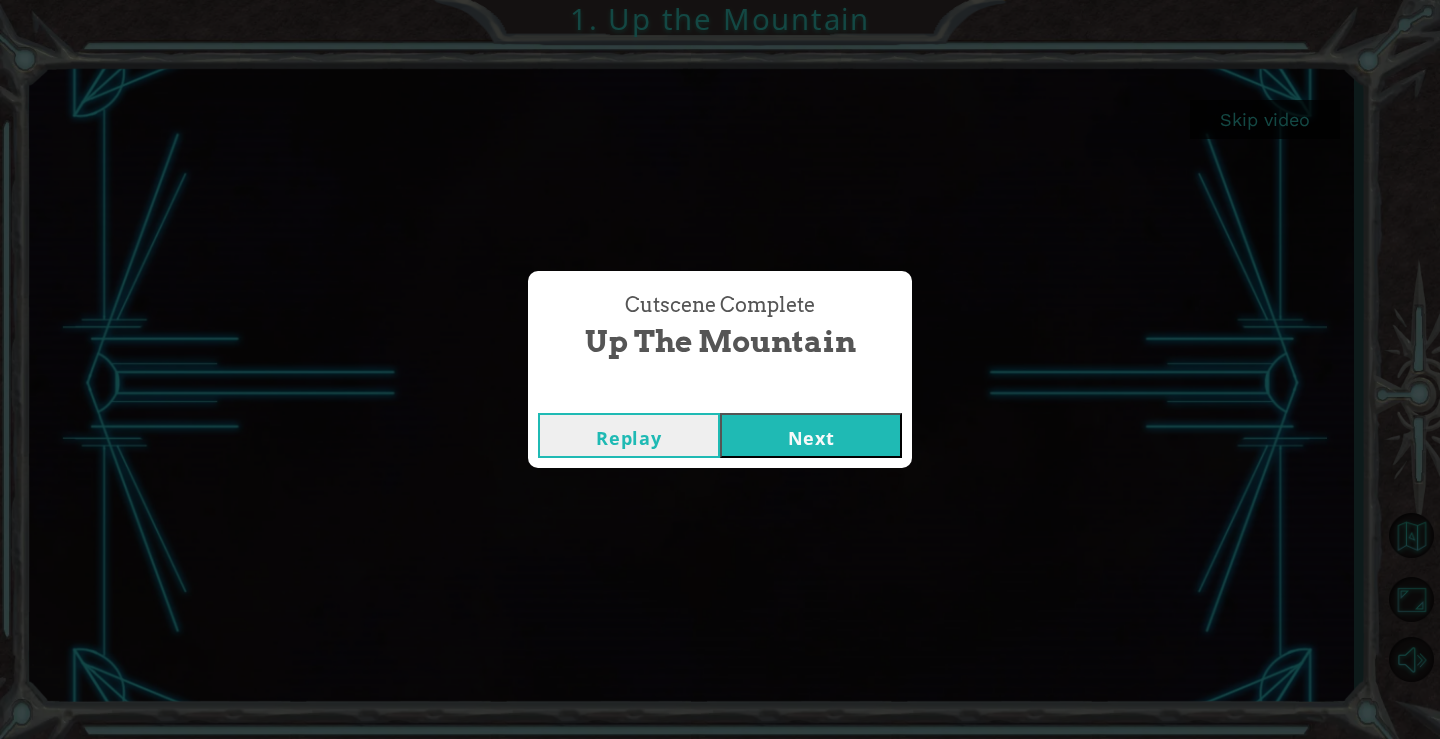 click on "Next" at bounding box center (811, 435) 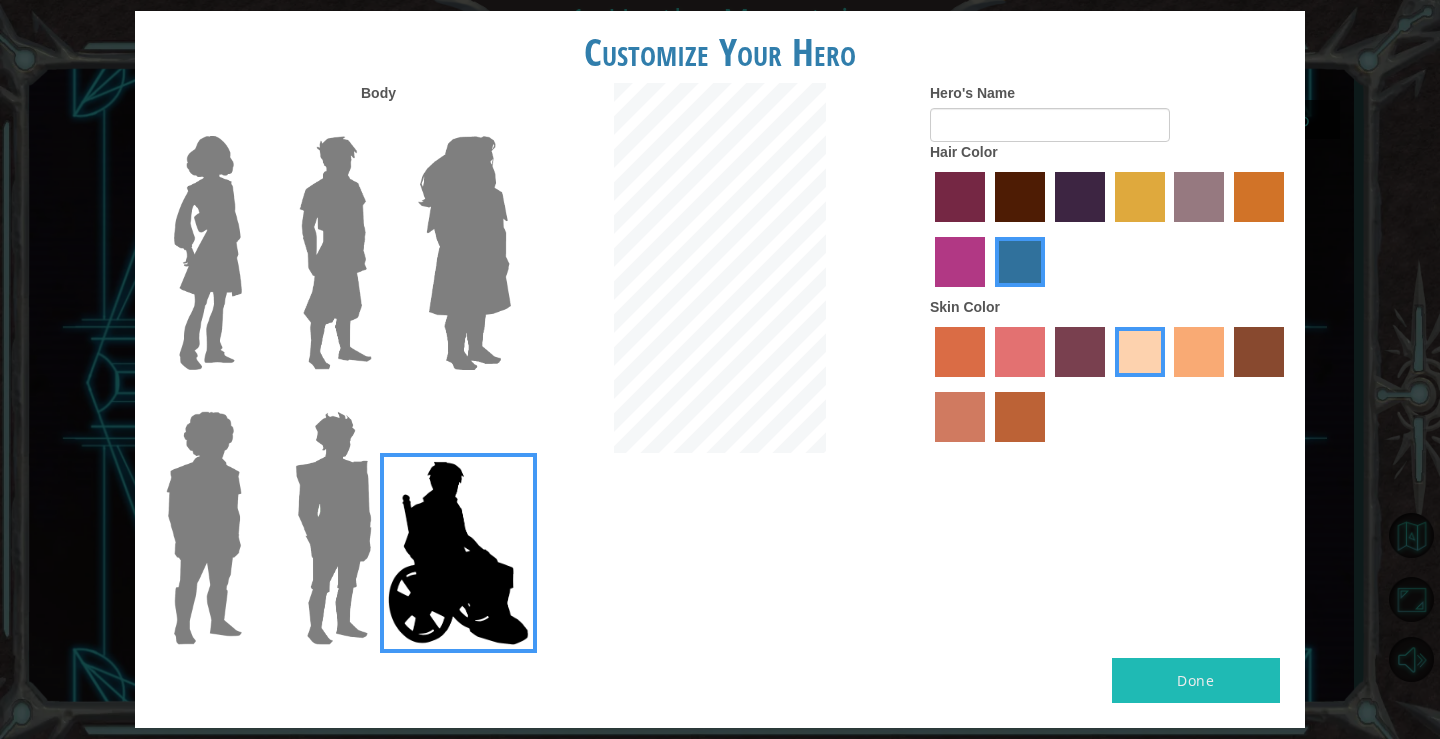 click at bounding box center (464, 253) 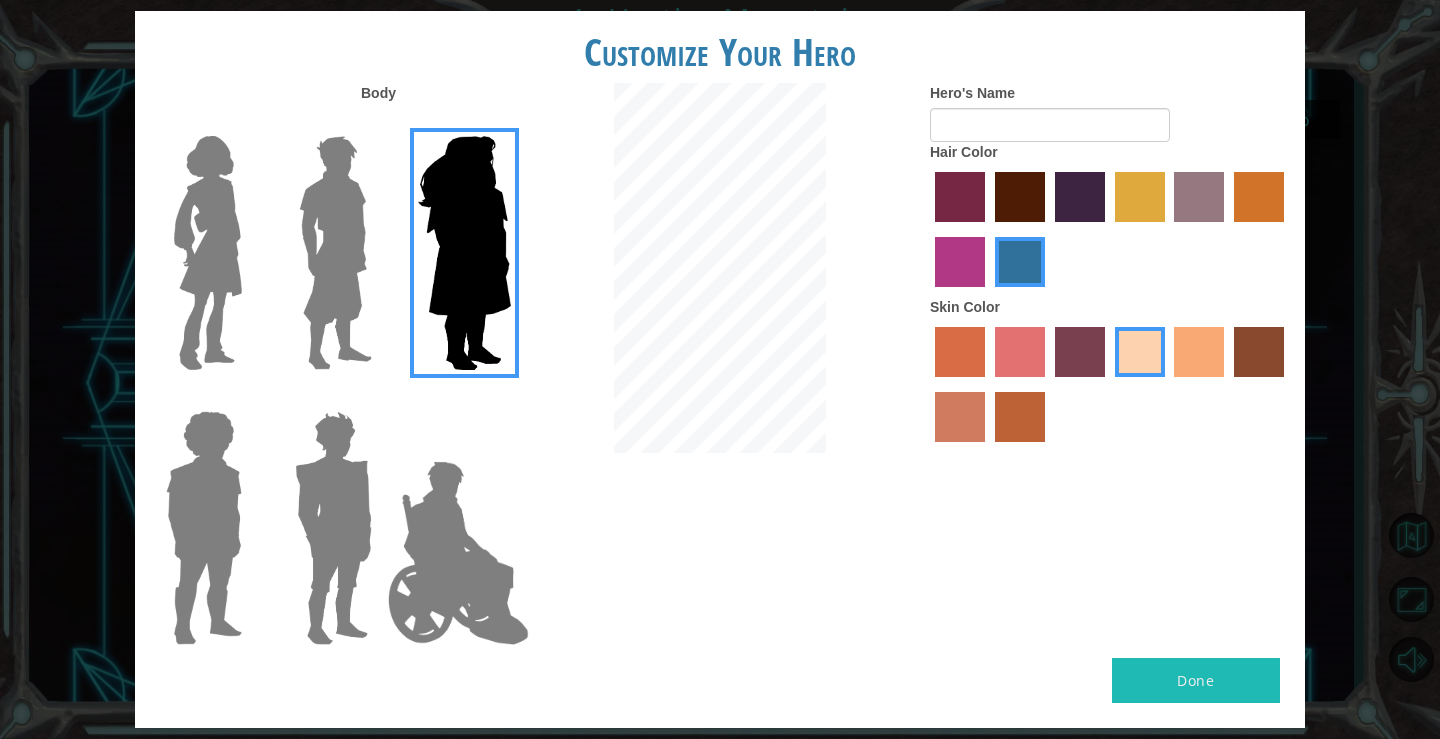 click at bounding box center [335, 253] 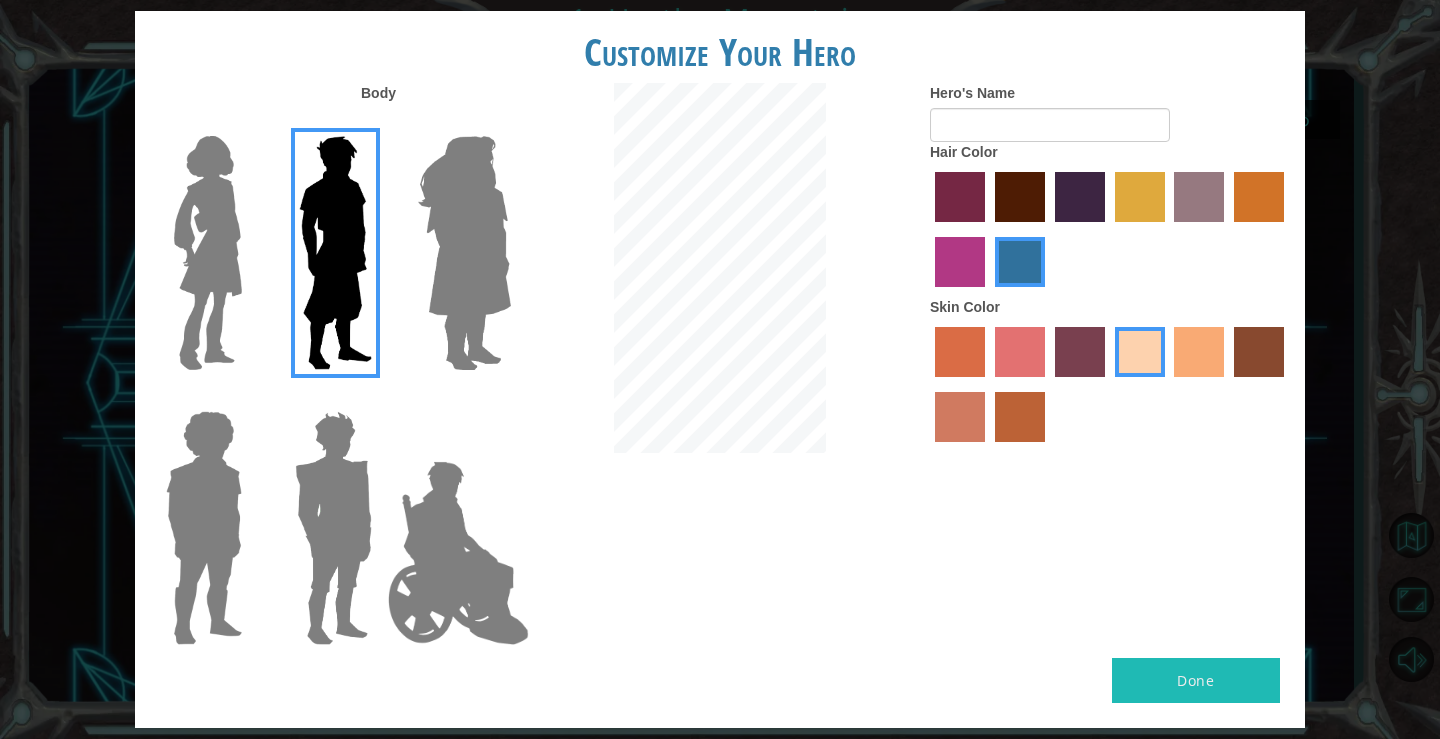 click at bounding box center (200, 245) 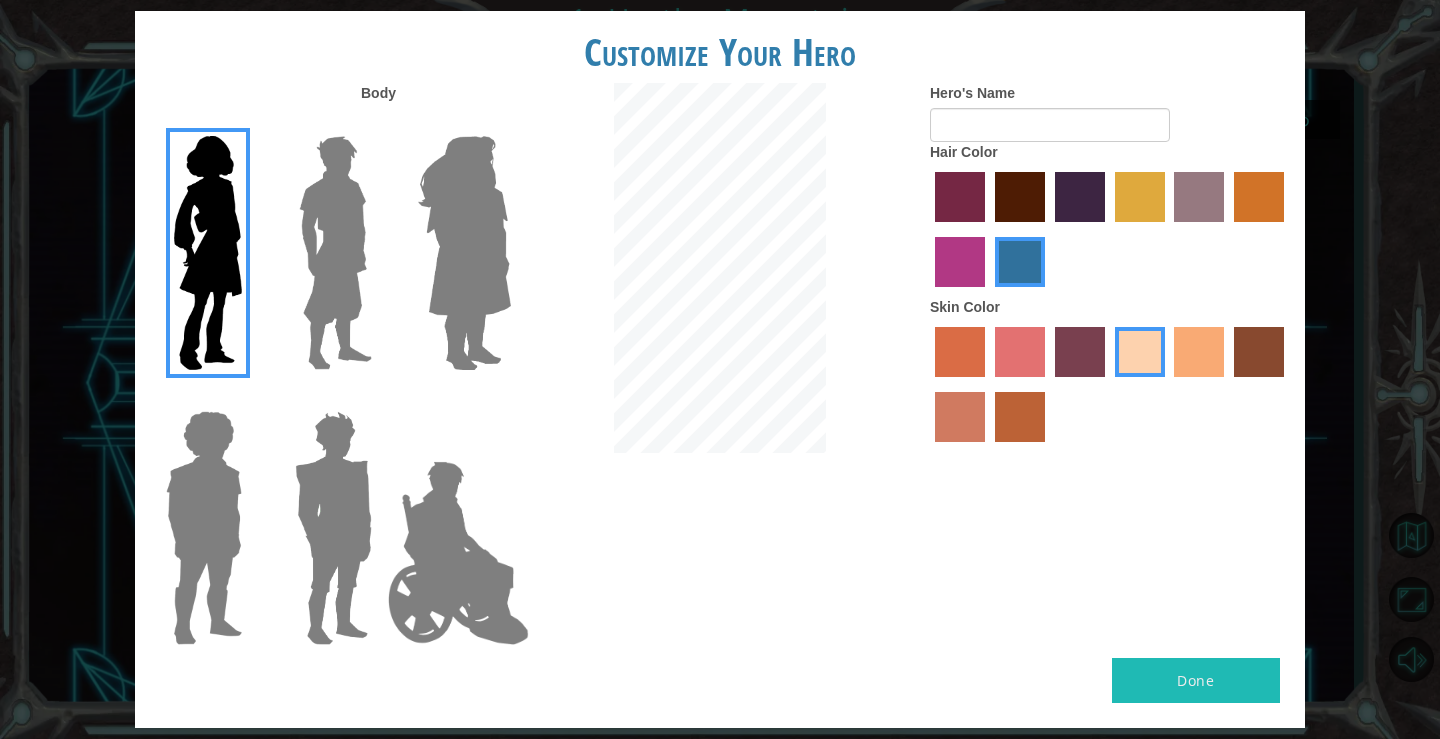 drag, startPoint x: 432, startPoint y: 481, endPoint x: 399, endPoint y: 487, distance: 33.54102 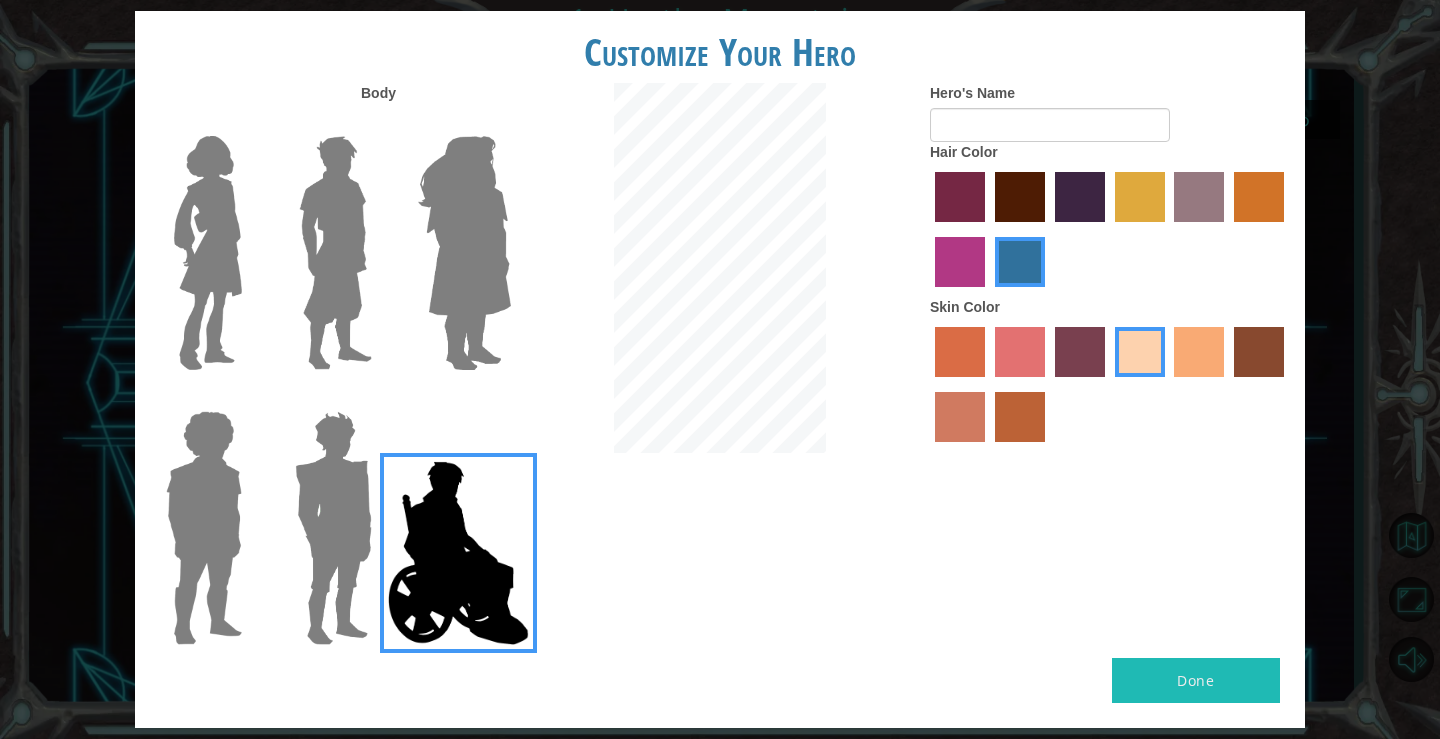 click at bounding box center (333, 528) 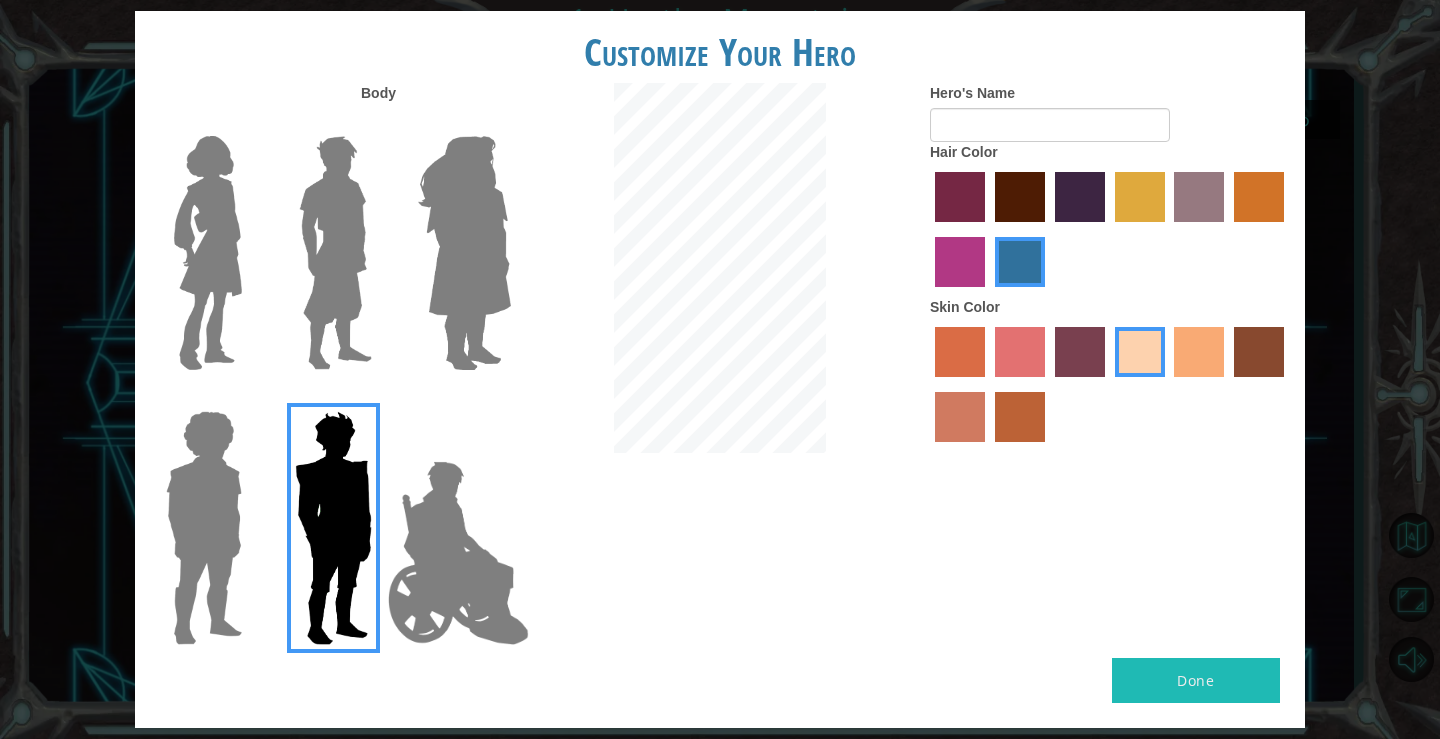 drag, startPoint x: 254, startPoint y: 486, endPoint x: 228, endPoint y: 491, distance: 26.476404 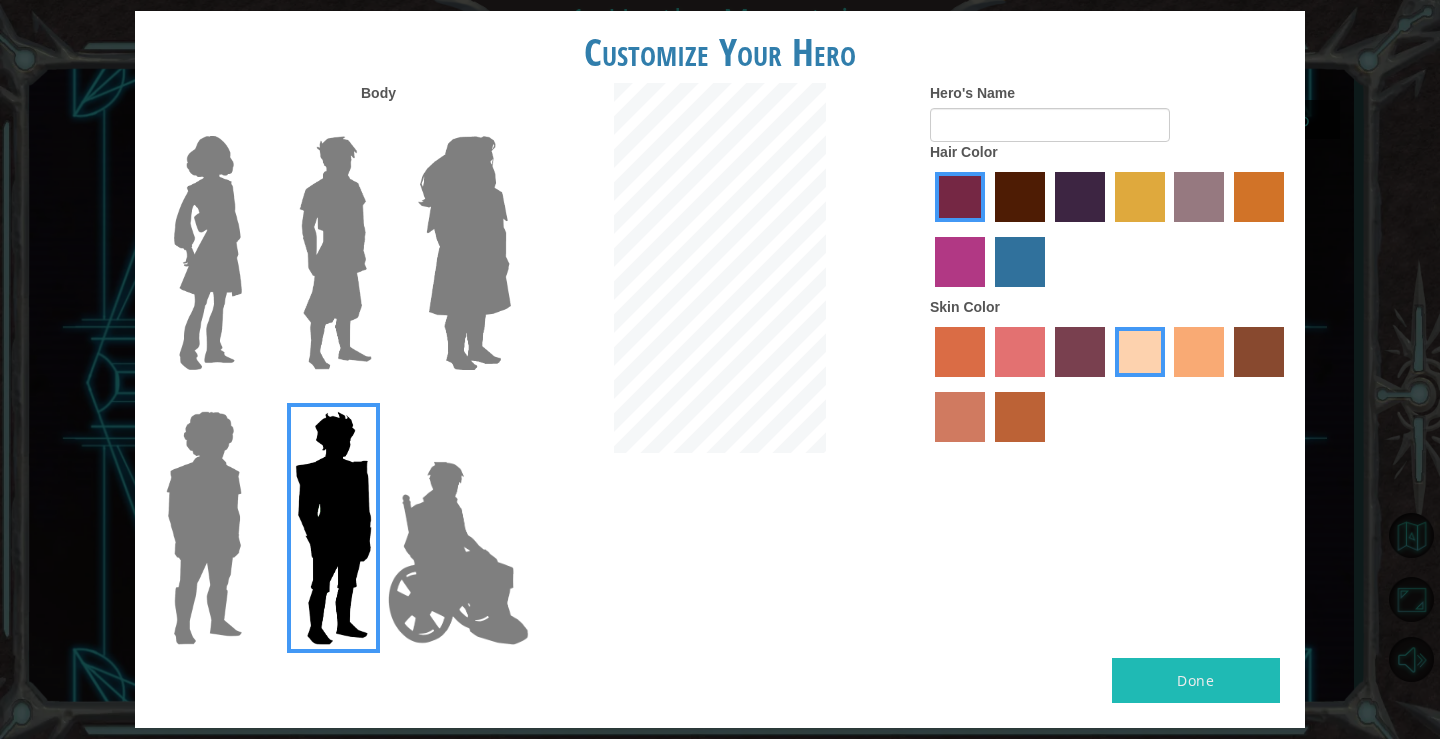 click at bounding box center [1020, 352] 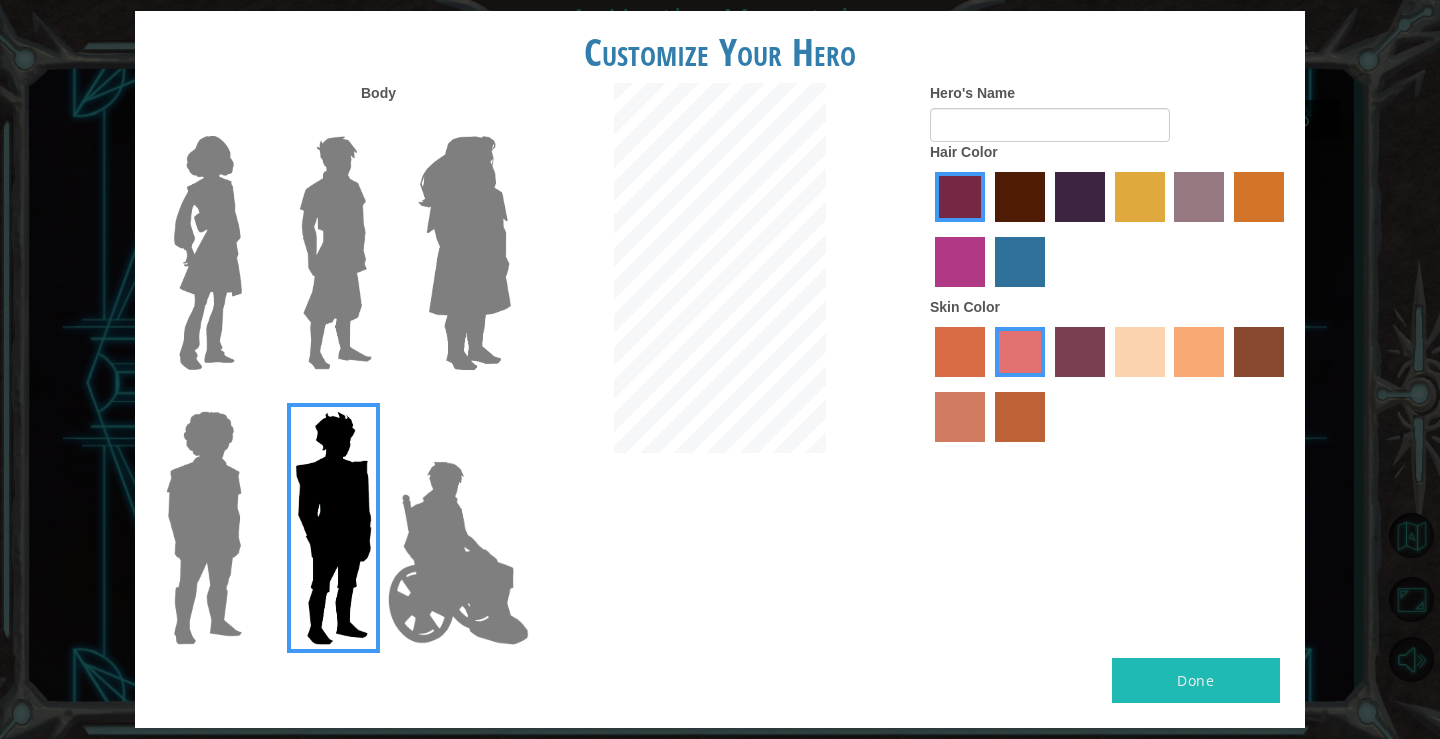click at bounding box center [1020, 352] 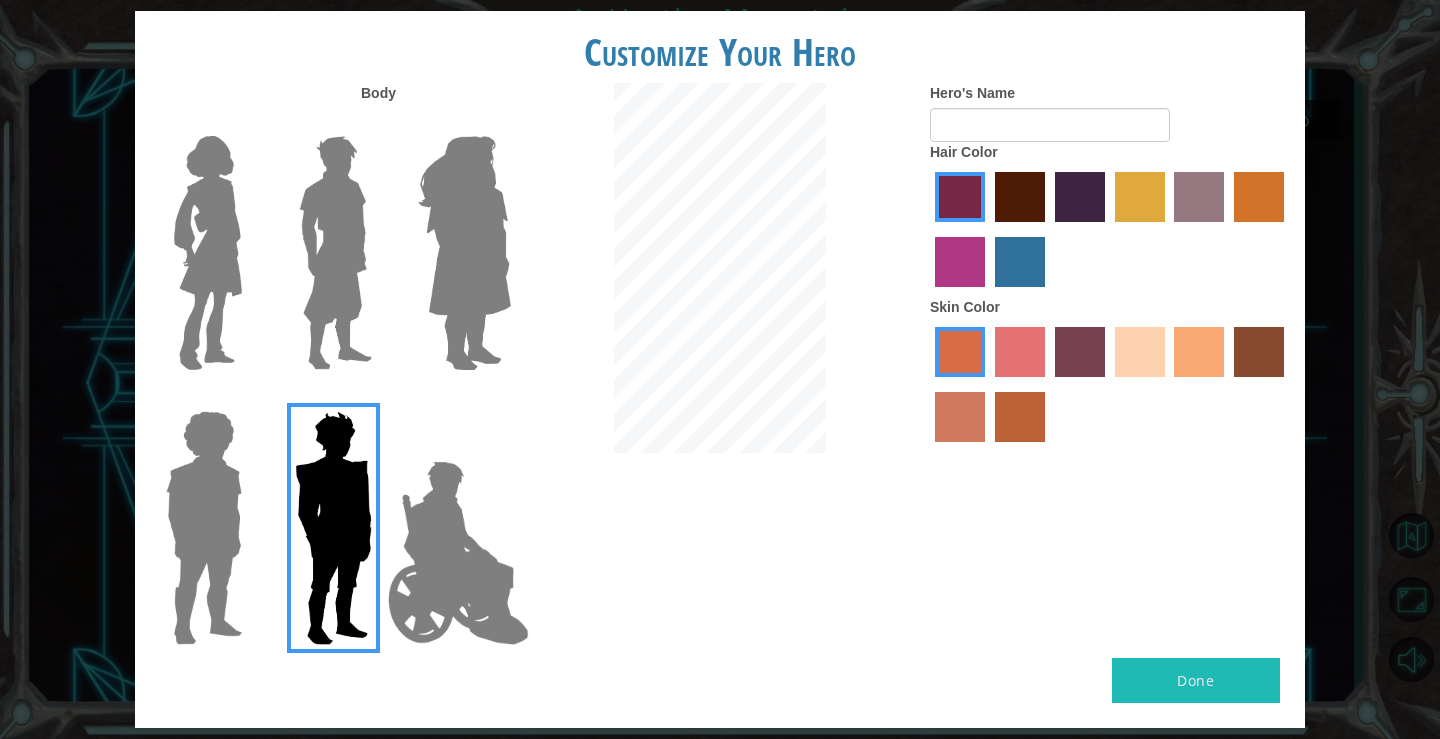 click at bounding box center [1020, 417] 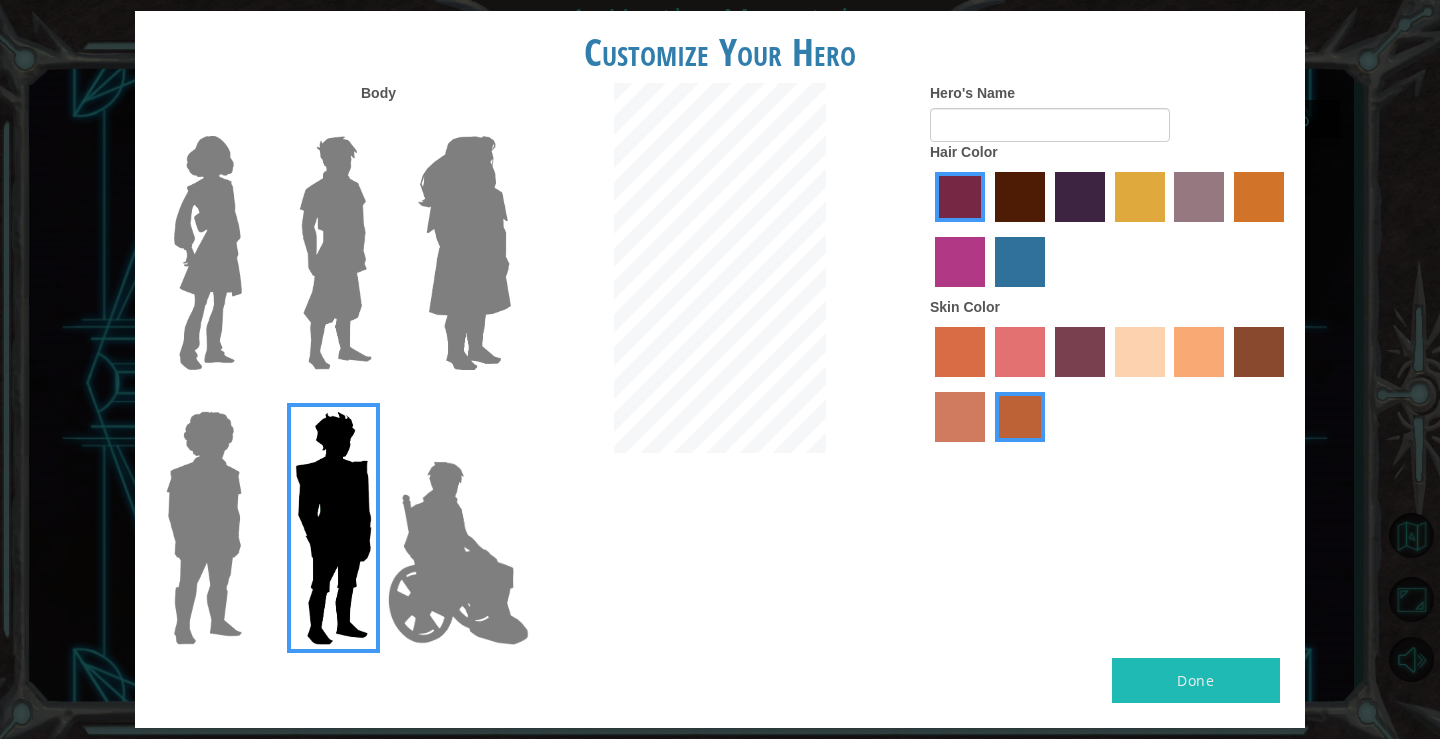drag, startPoint x: 1234, startPoint y: 335, endPoint x: 1223, endPoint y: 342, distance: 13.038404 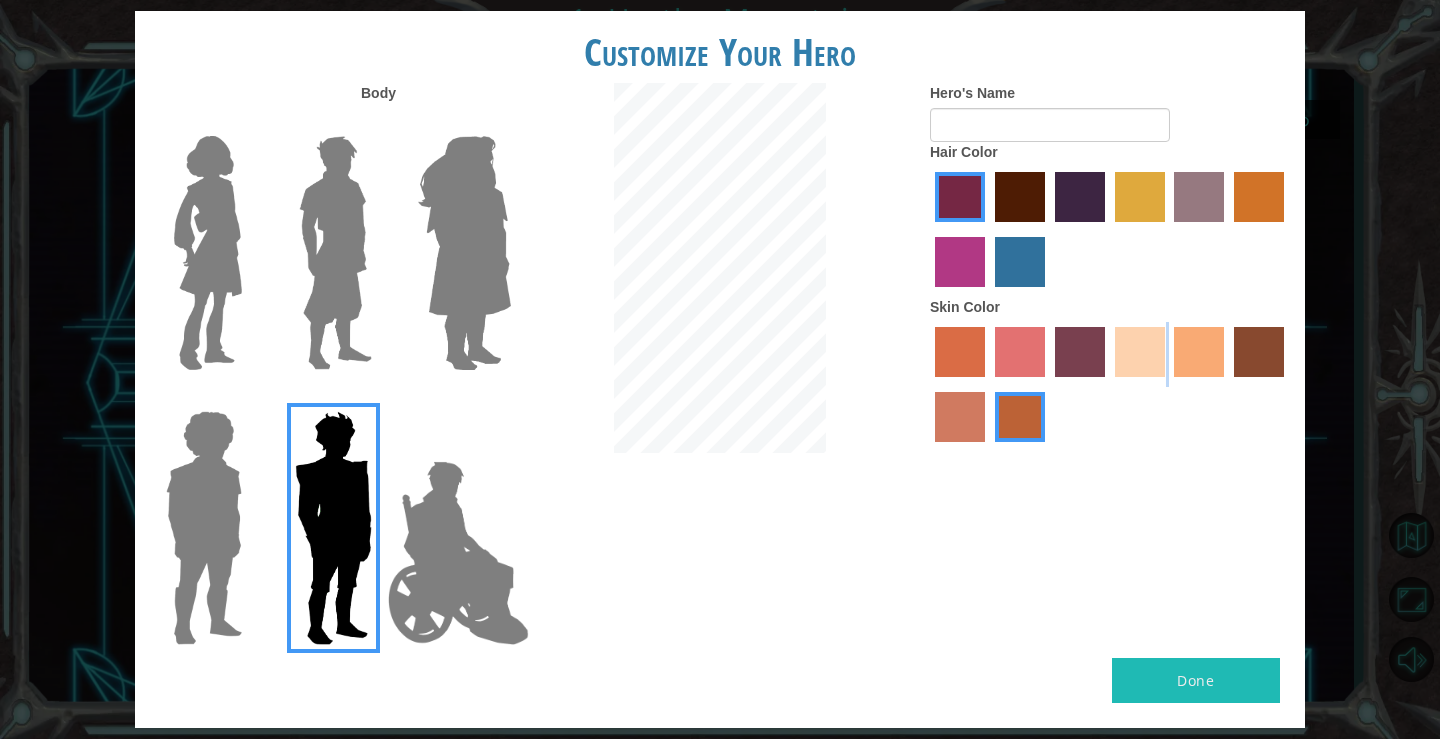 drag, startPoint x: 1169, startPoint y: 342, endPoint x: 1141, endPoint y: 349, distance: 28.86174 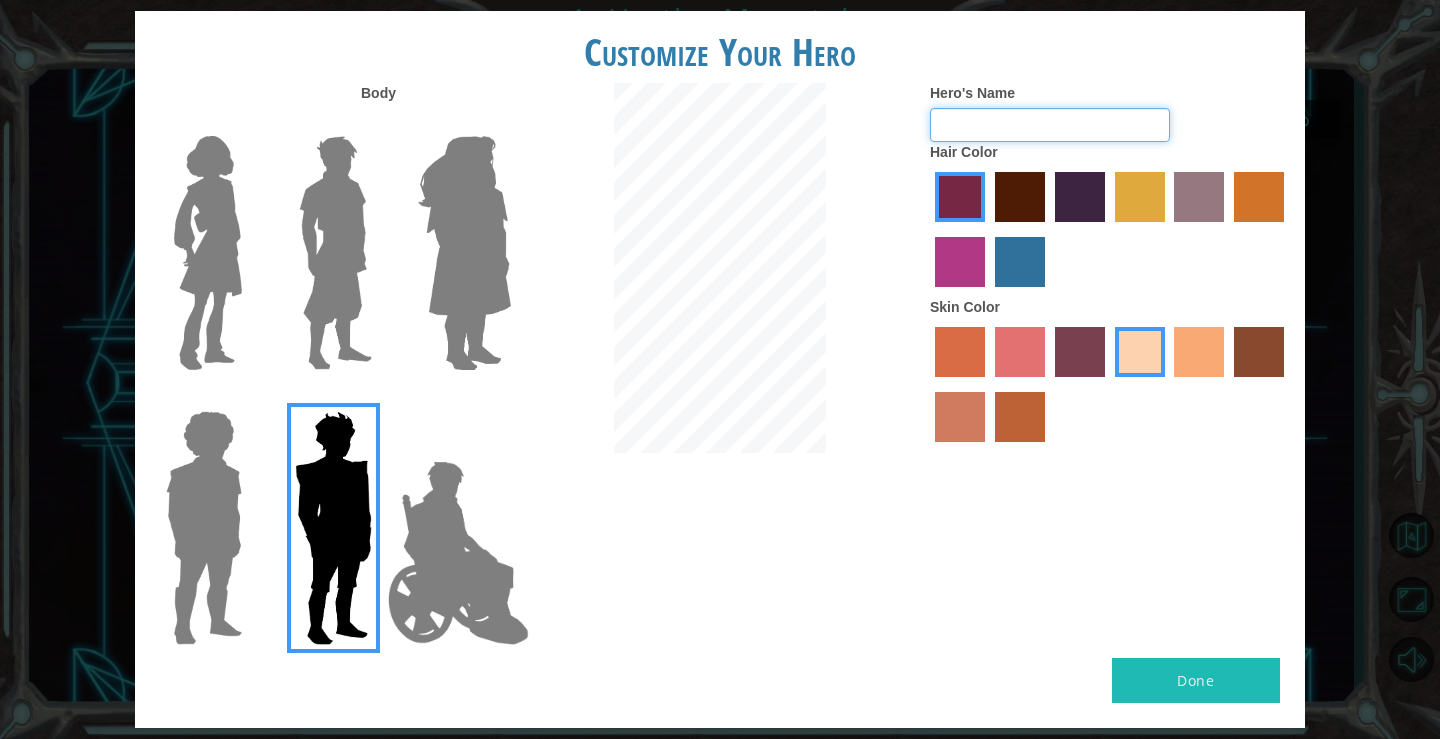 click on "Hero's Name" at bounding box center (1050, 125) 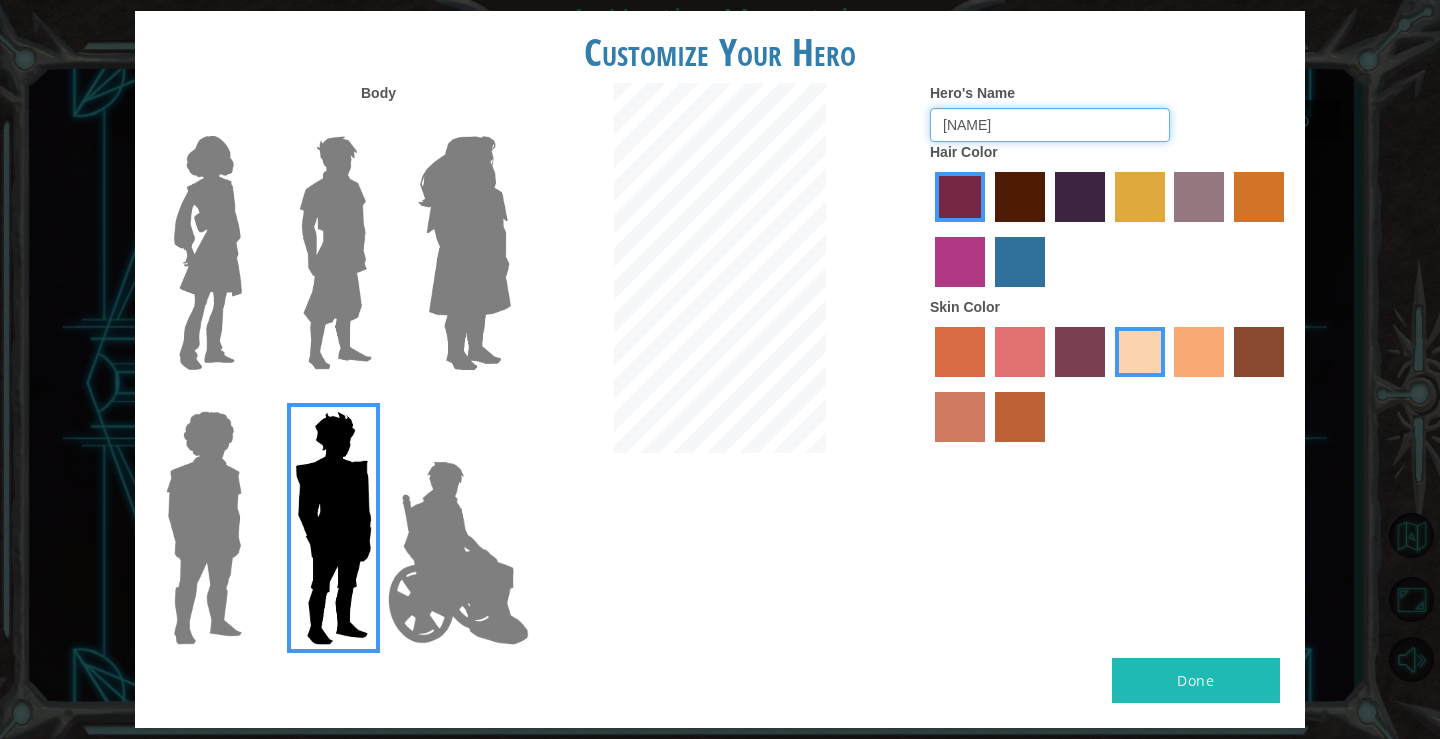 type on "anas" 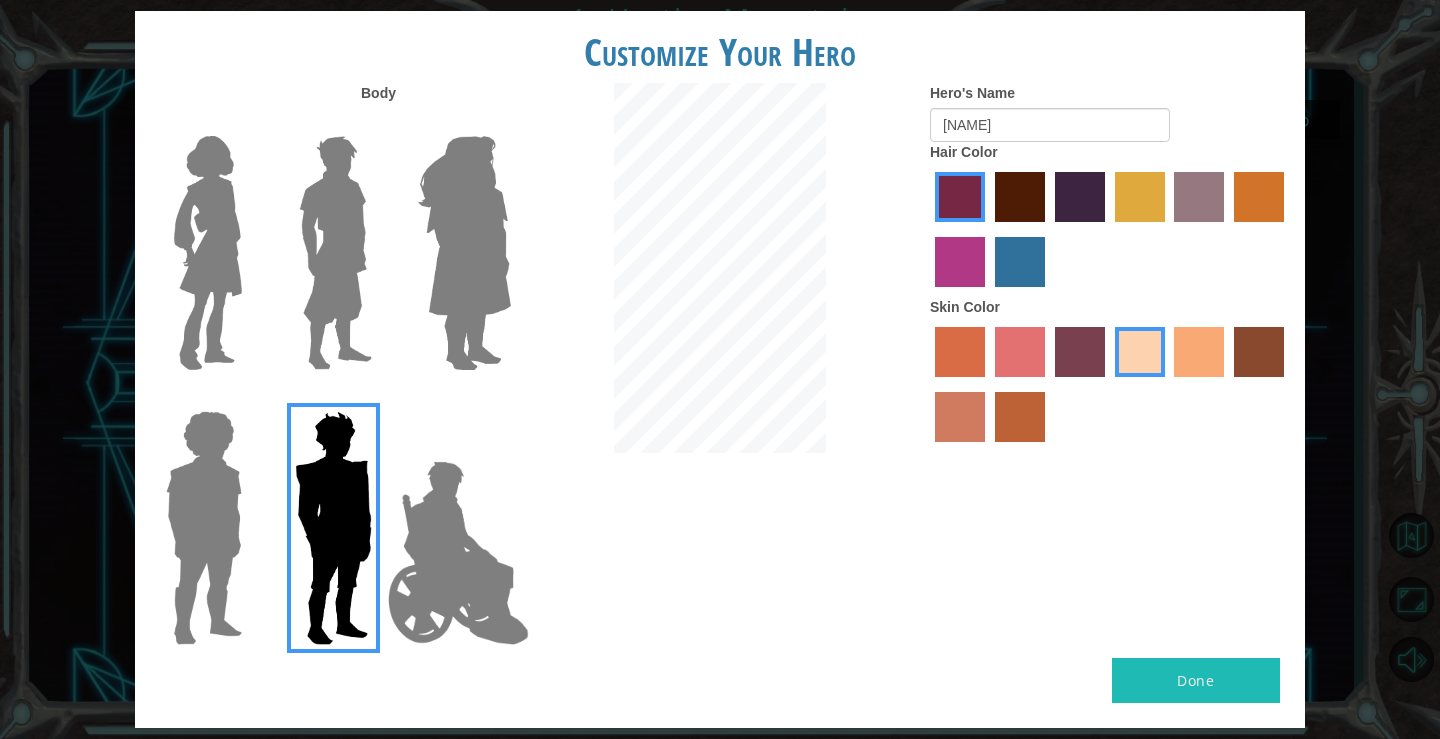 click on "Done" at bounding box center (1196, 680) 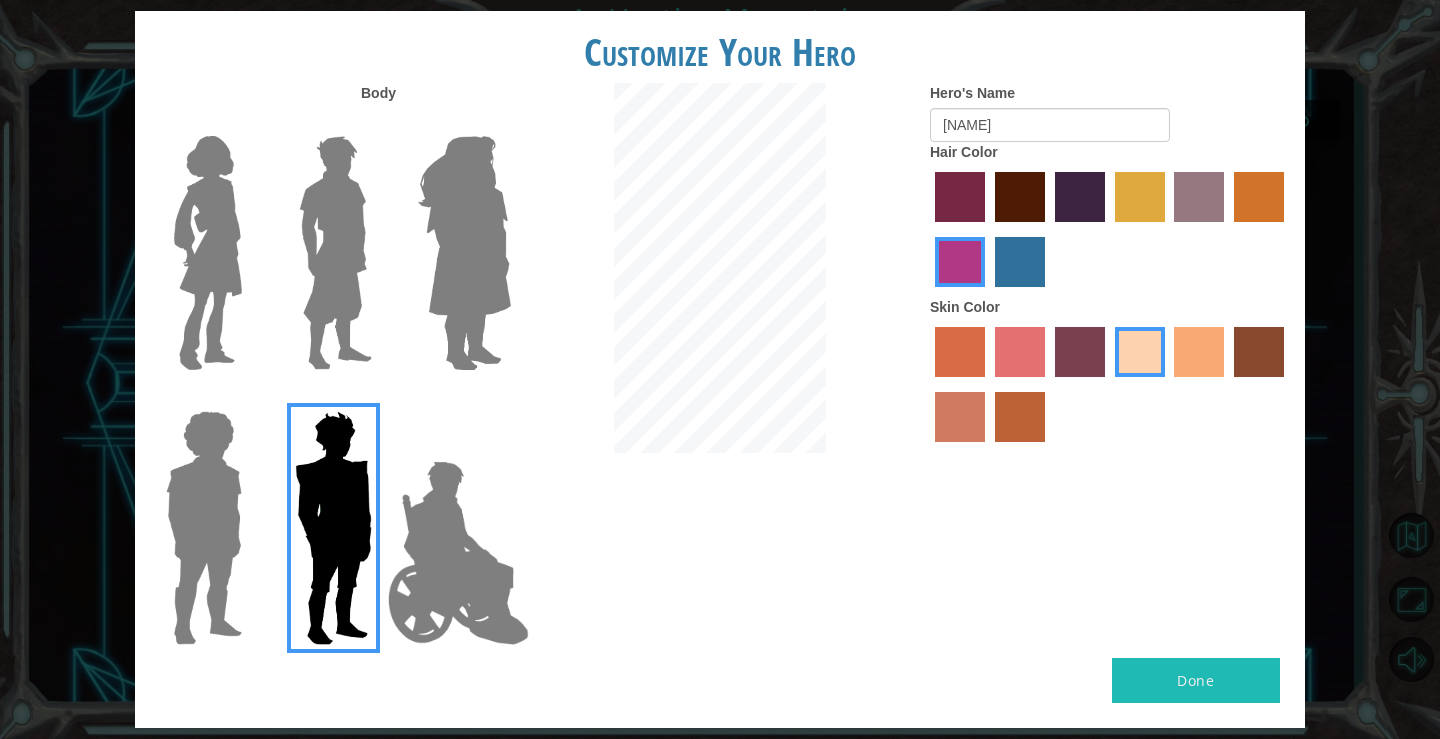click at bounding box center (1080, 197) 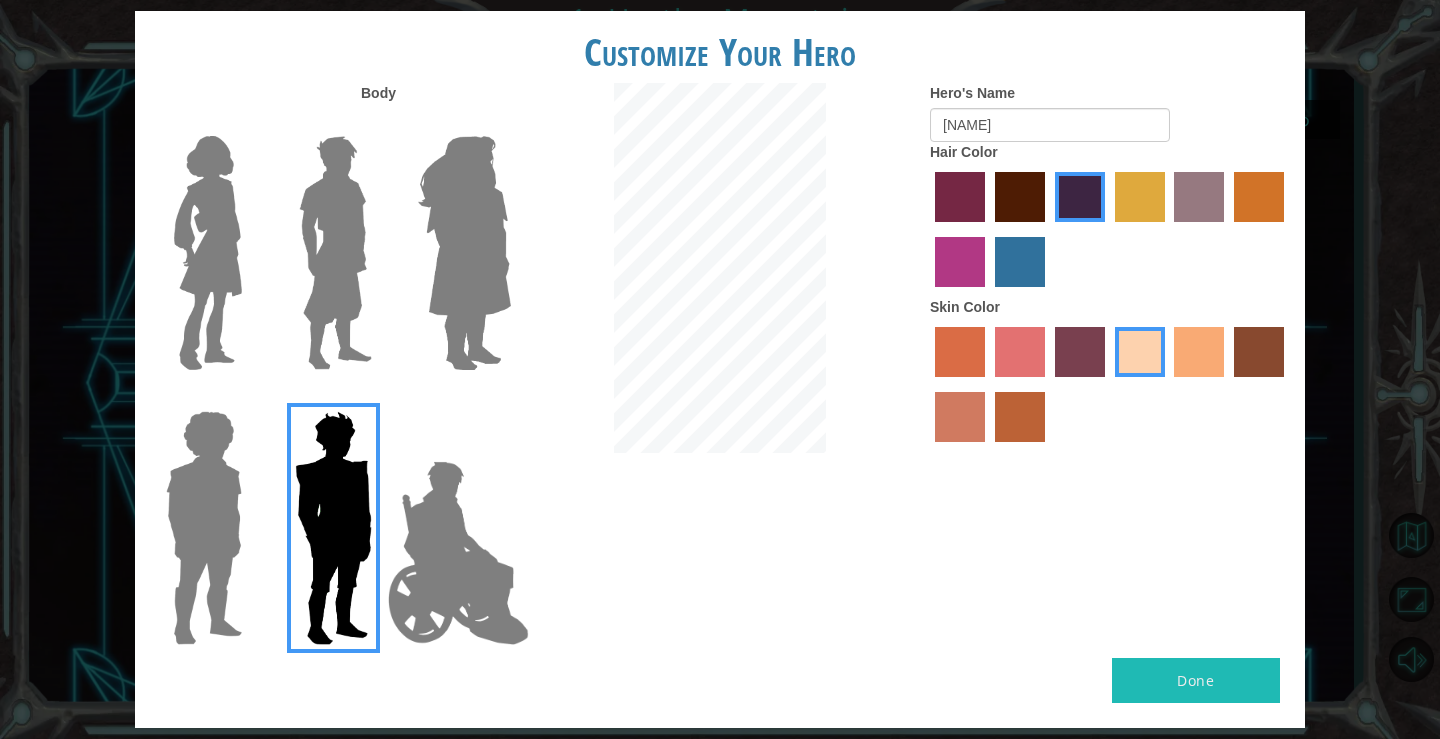 click at bounding box center (960, 262) 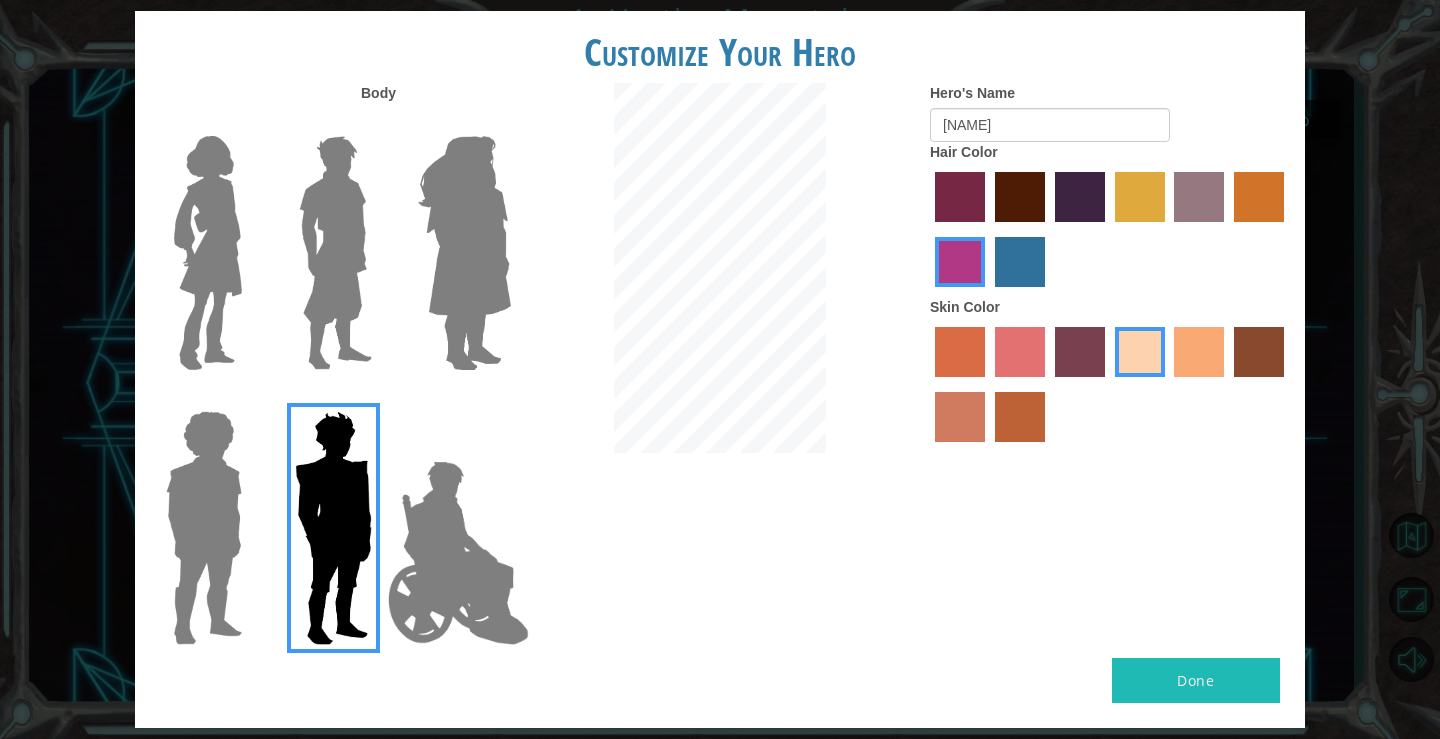 click at bounding box center [1020, 262] 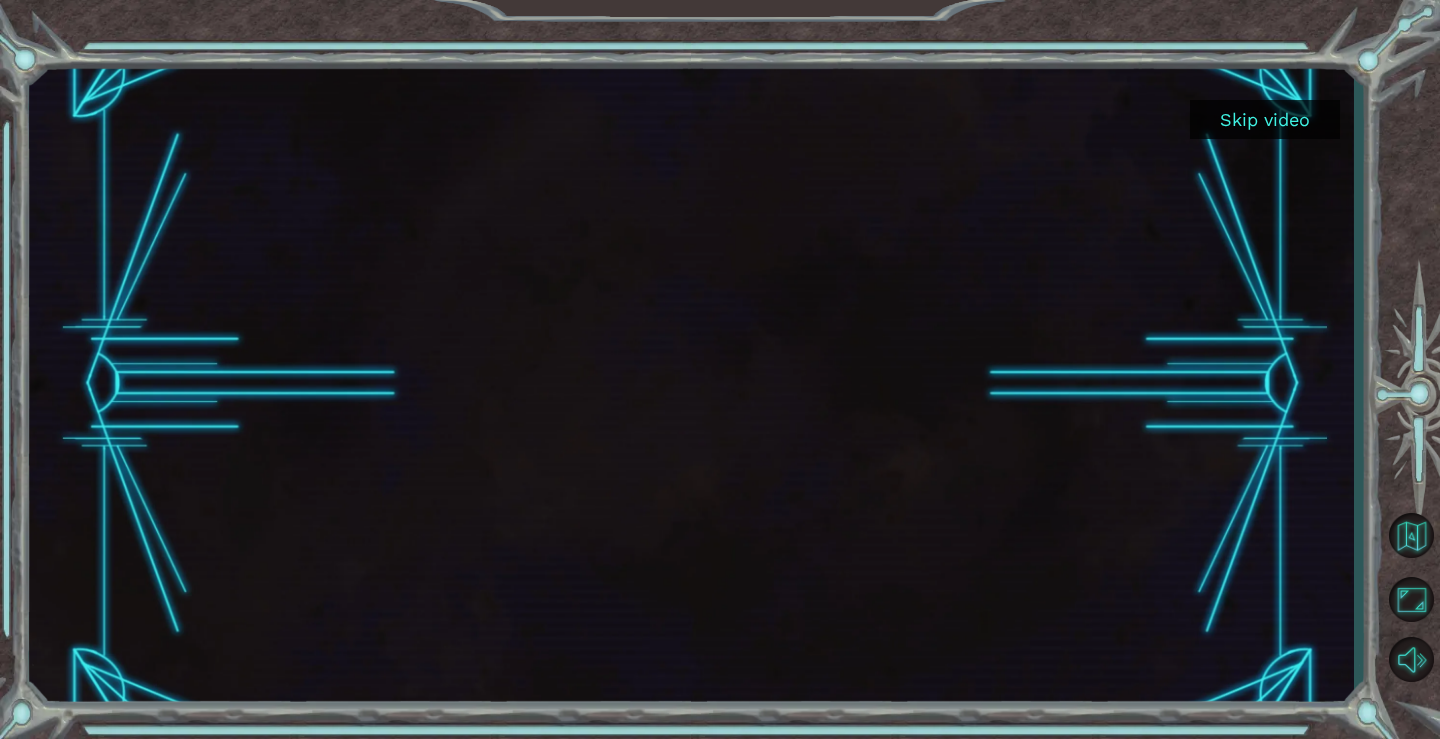 scroll, scrollTop: 0, scrollLeft: 0, axis: both 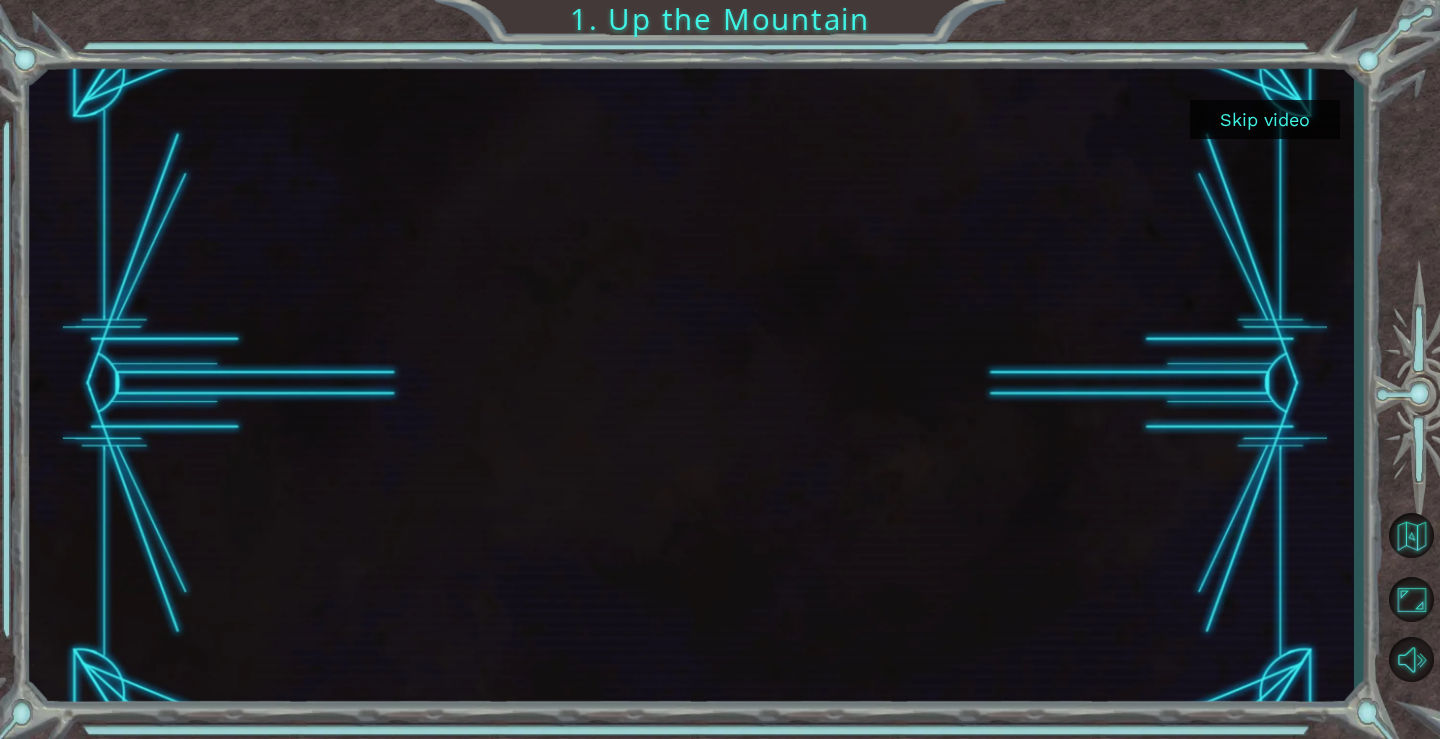 drag, startPoint x: 1287, startPoint y: 120, endPoint x: 1204, endPoint y: 139, distance: 85.146935 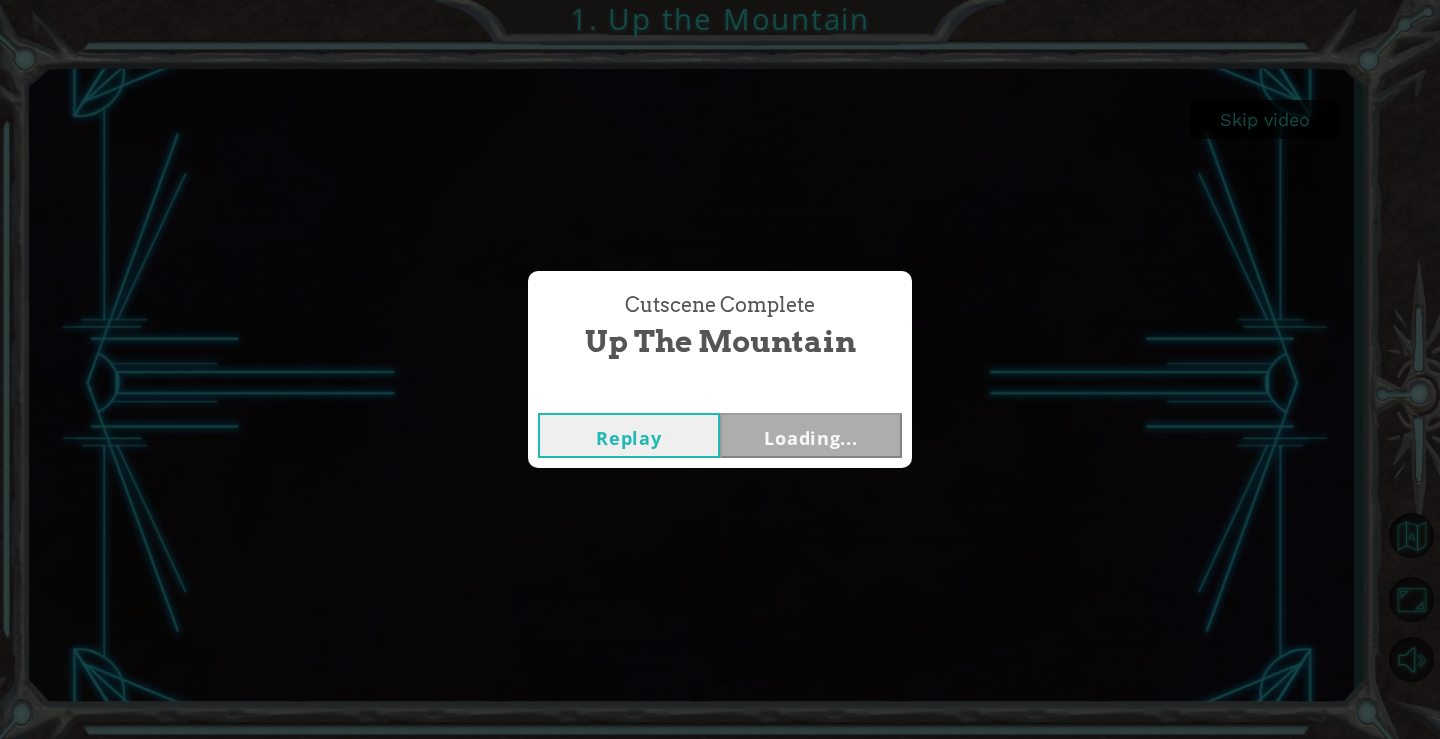 drag, startPoint x: 1280, startPoint y: 118, endPoint x: 1247, endPoint y: 126, distance: 33.955853 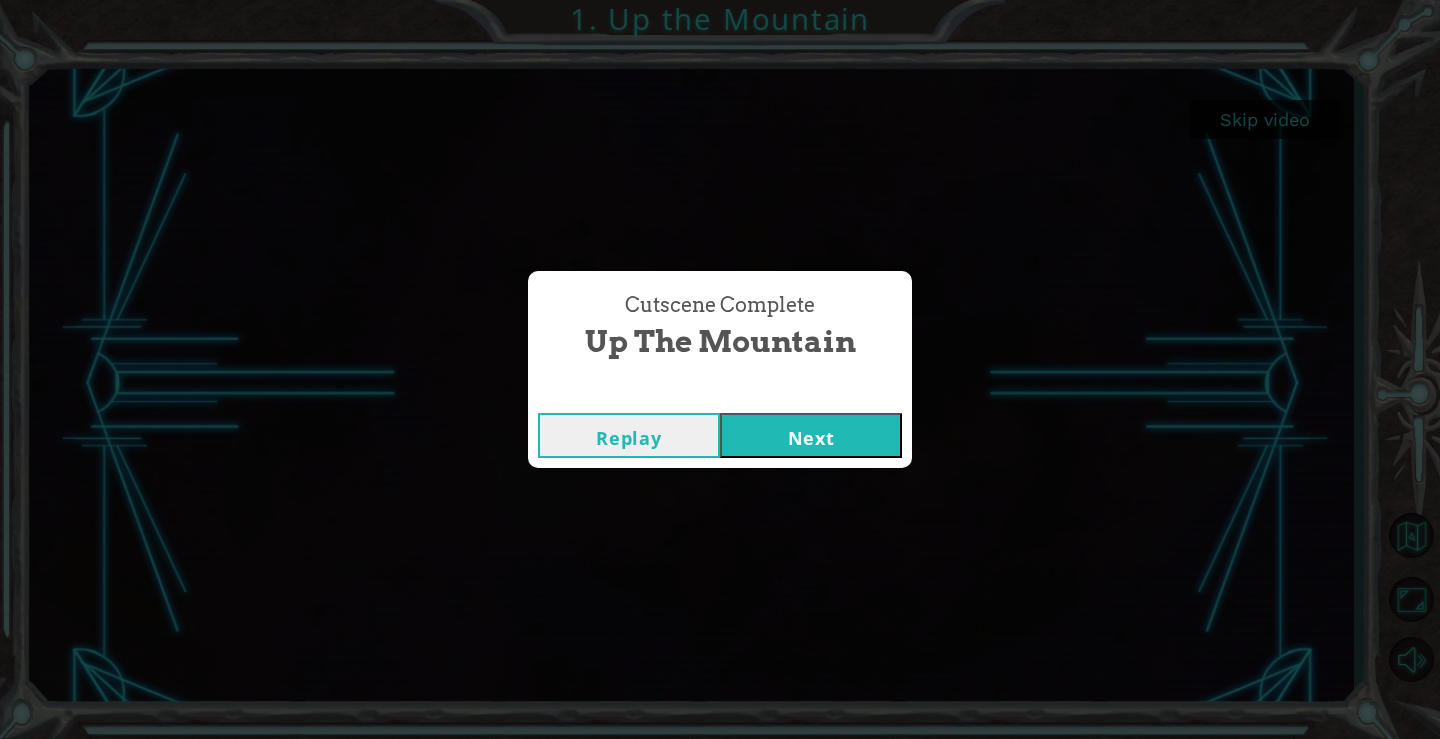 click on "Next" at bounding box center [811, 435] 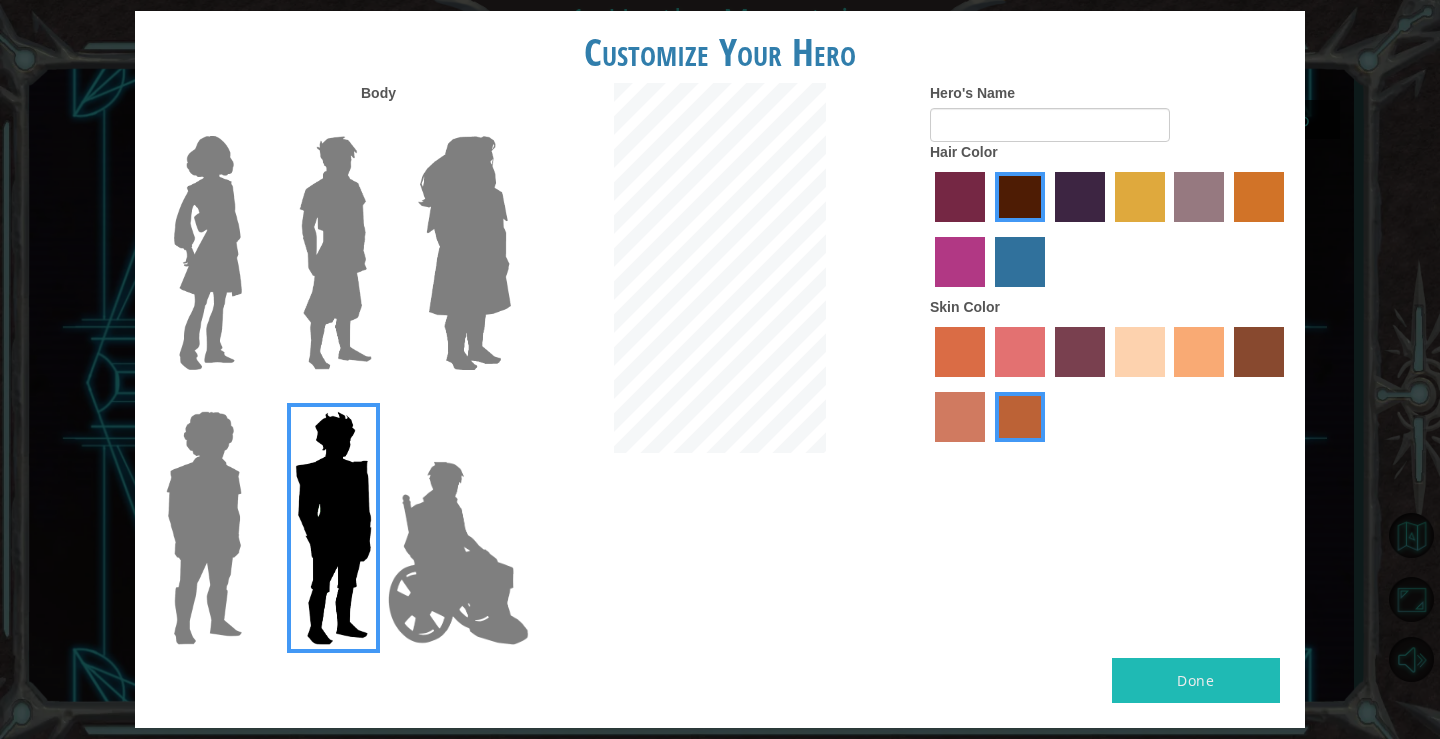 drag, startPoint x: 1016, startPoint y: 354, endPoint x: 941, endPoint y: 341, distance: 76.11833 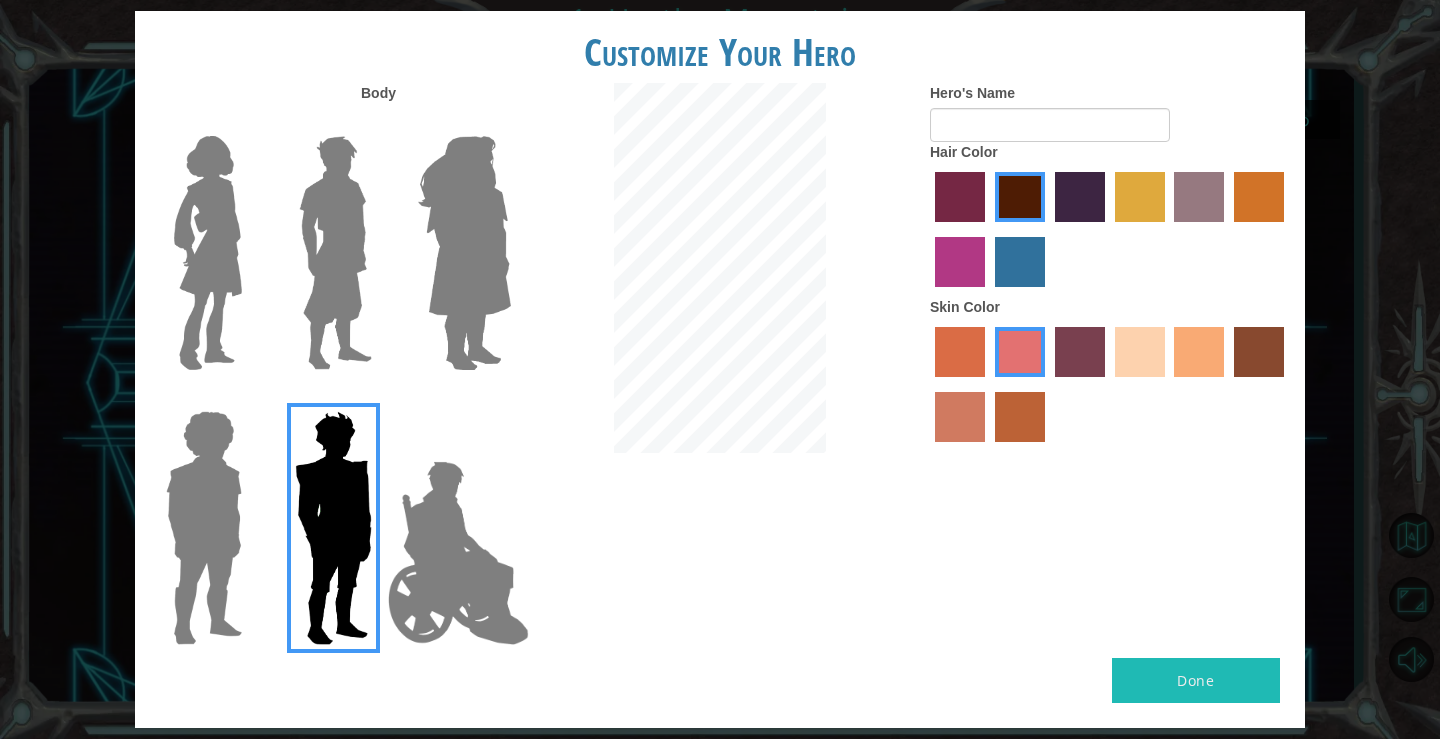 click at bounding box center [1140, 352] 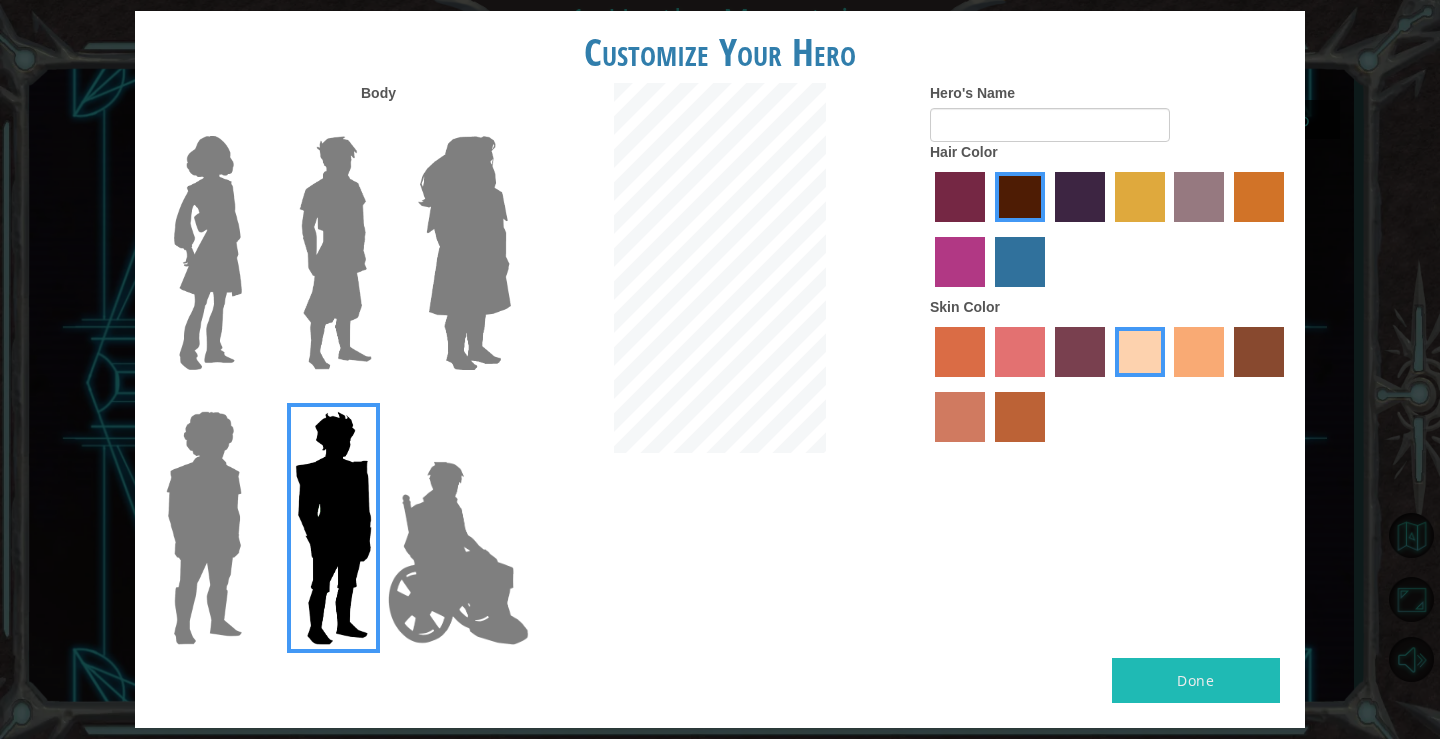 click at bounding box center [1259, 352] 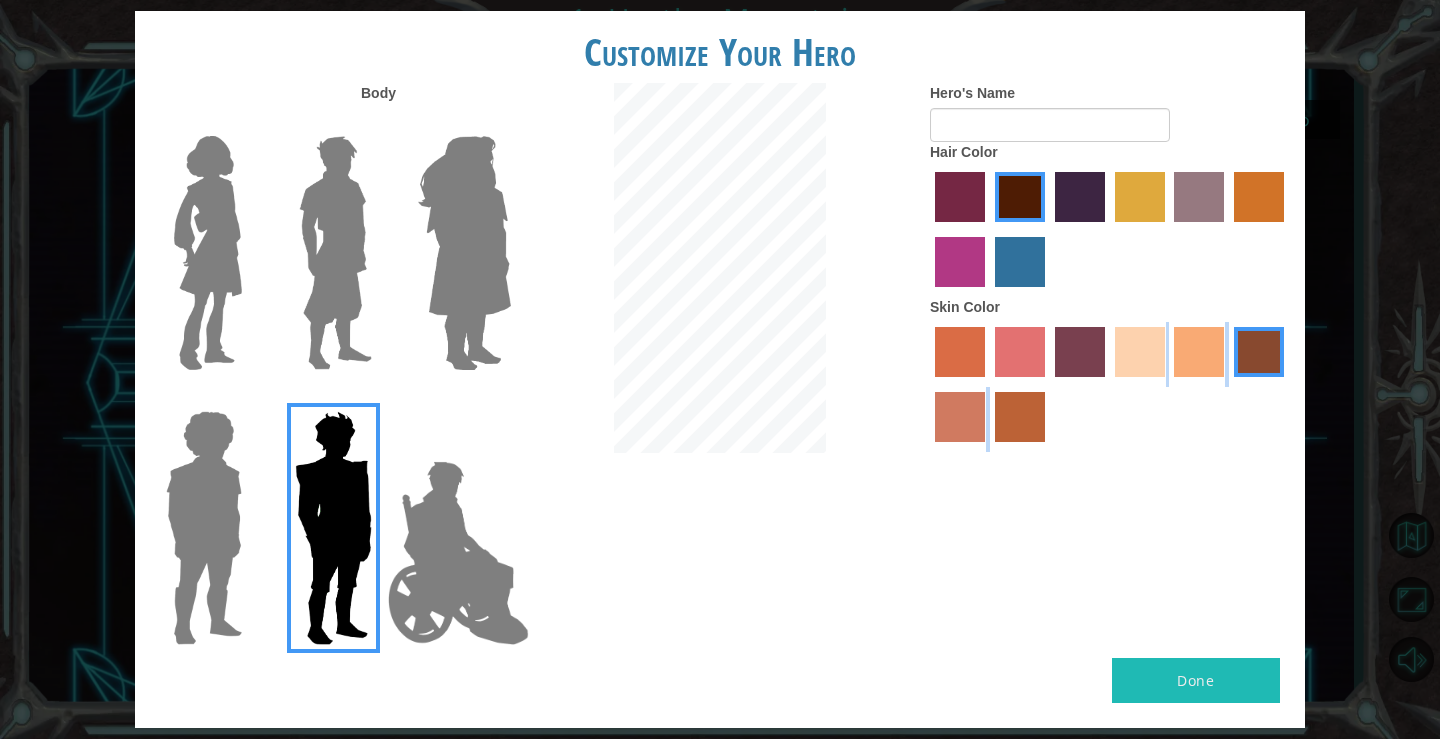 drag, startPoint x: 1126, startPoint y: 355, endPoint x: 1074, endPoint y: 559, distance: 210.52316 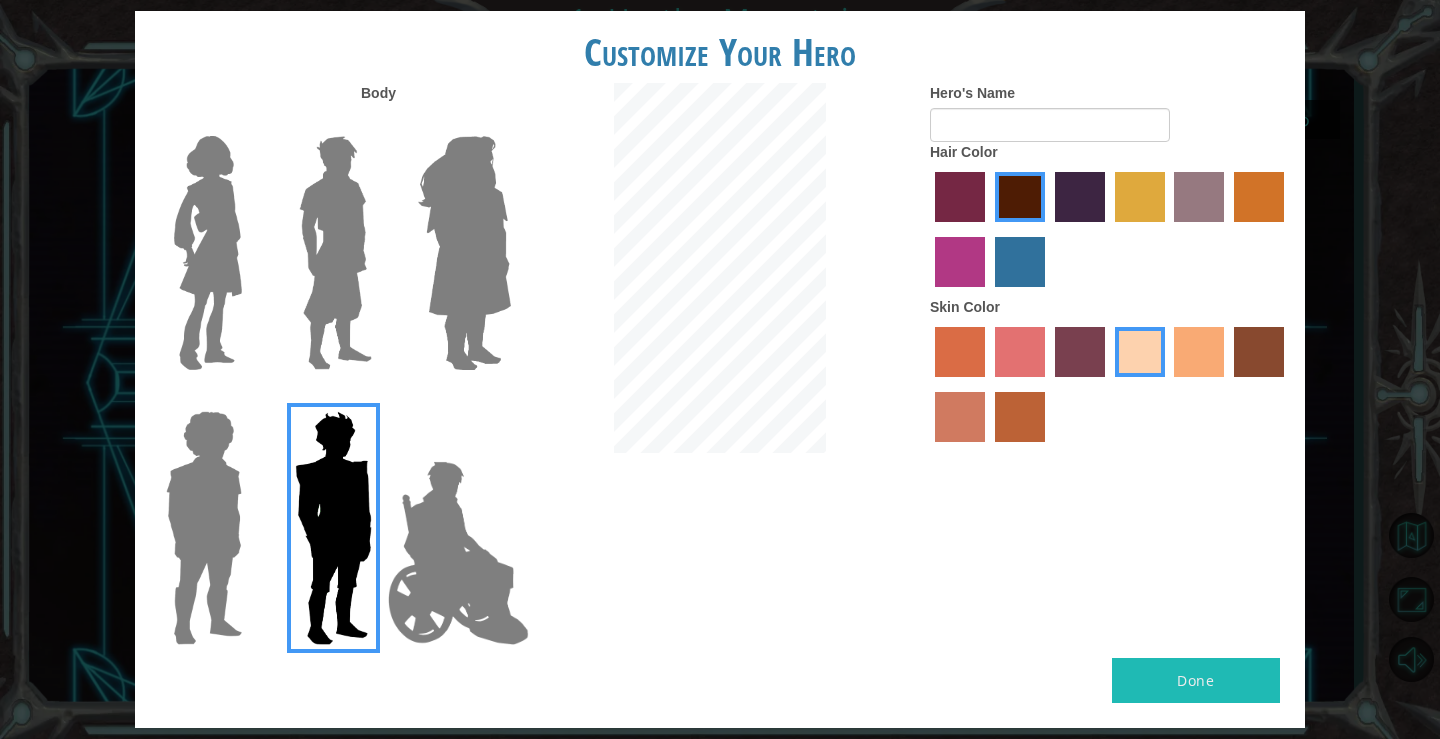 drag, startPoint x: 1234, startPoint y: 719, endPoint x: 1256, endPoint y: 723, distance: 22.36068 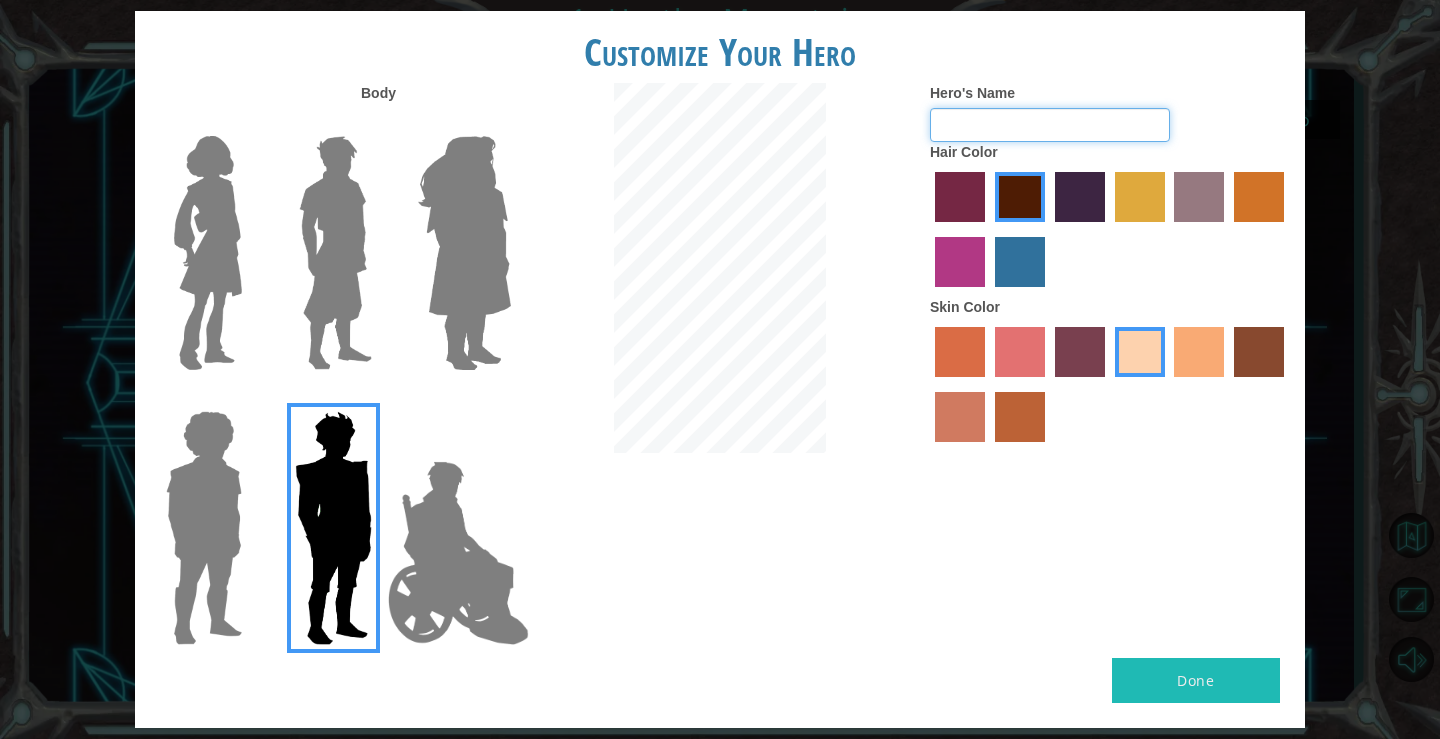 click at bounding box center (720, 270) 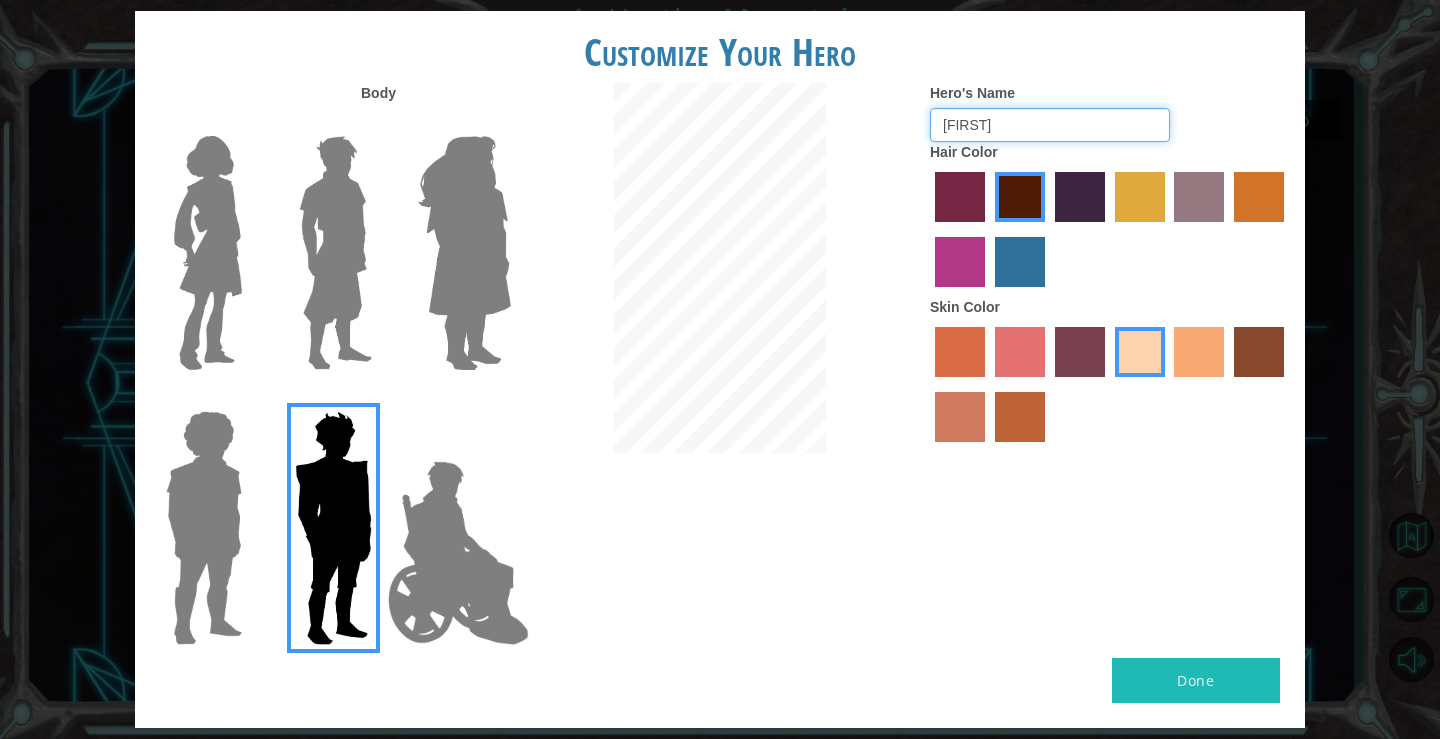 type on "Anas" 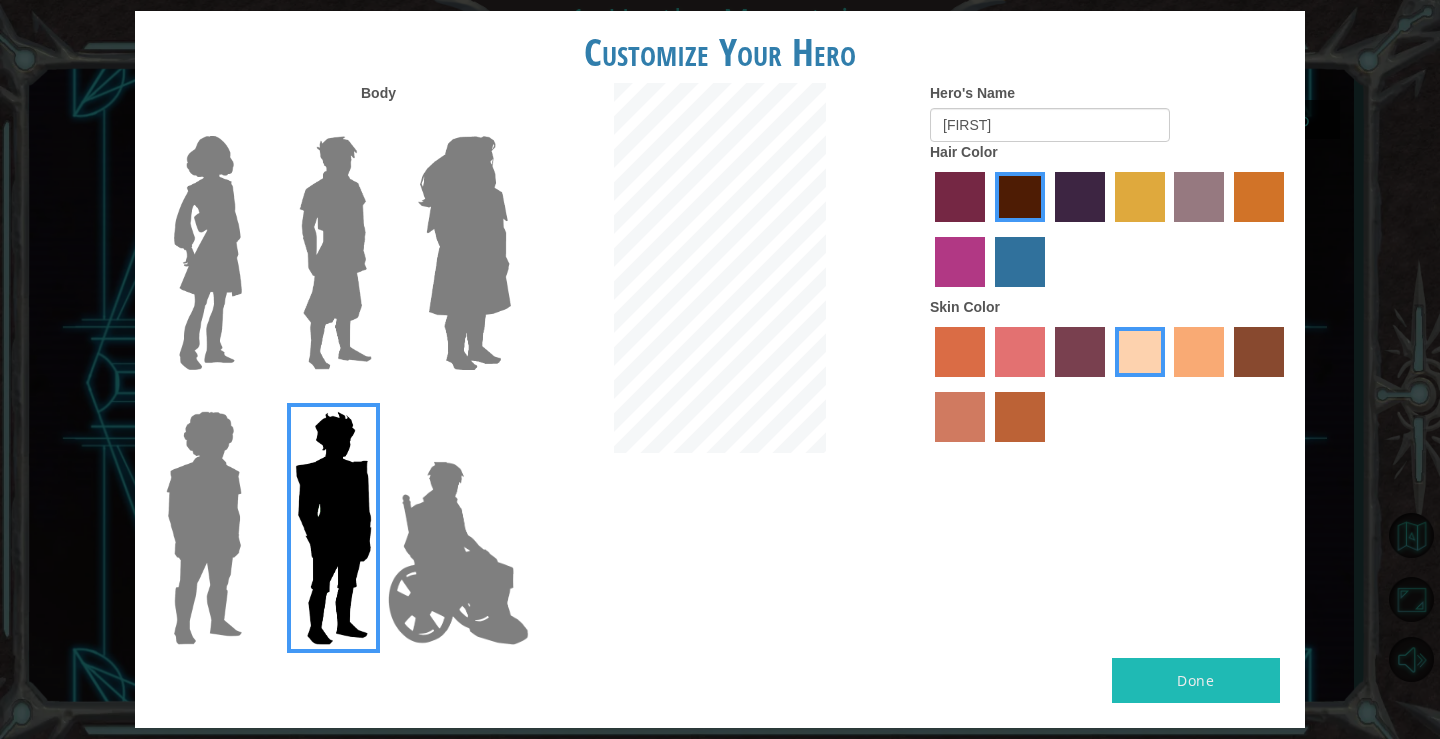 click on "Done" at bounding box center [1196, 680] 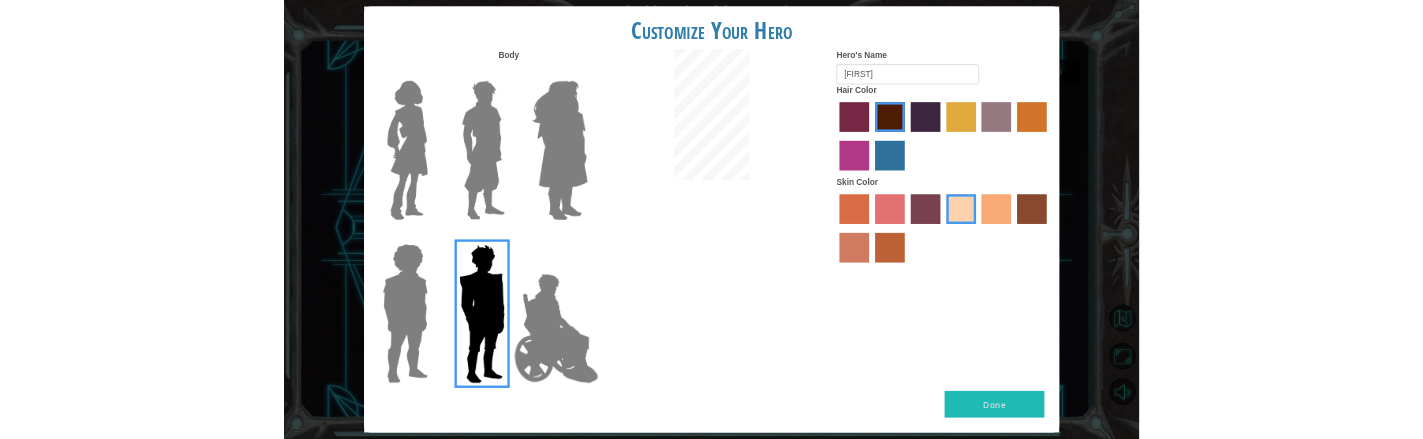 scroll, scrollTop: 239, scrollLeft: 0, axis: vertical 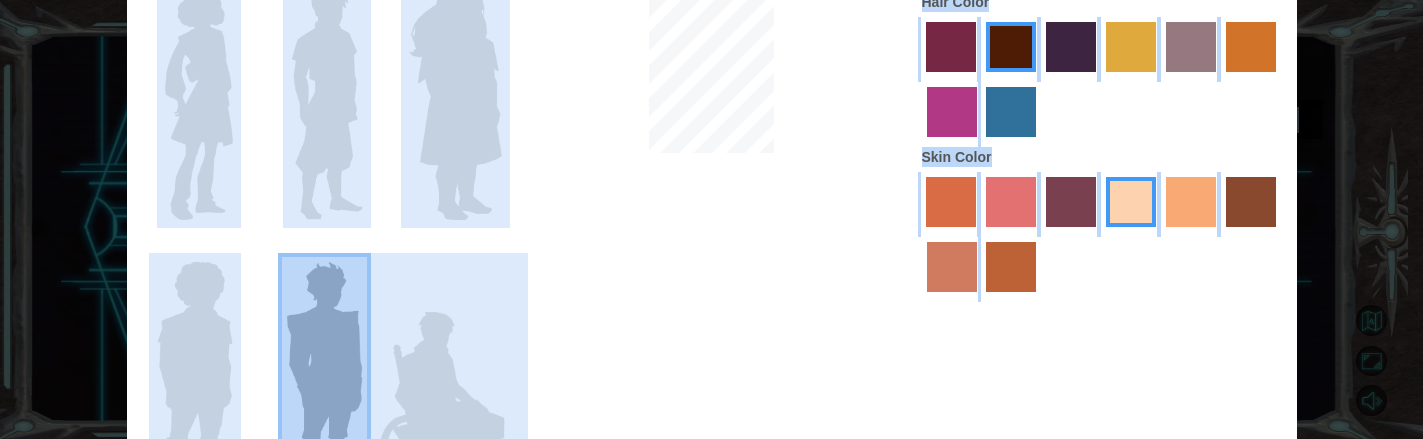 click on "Body                   Hero's Name   Anas   Hair Color                     Skin Color" at bounding box center (712, 220) 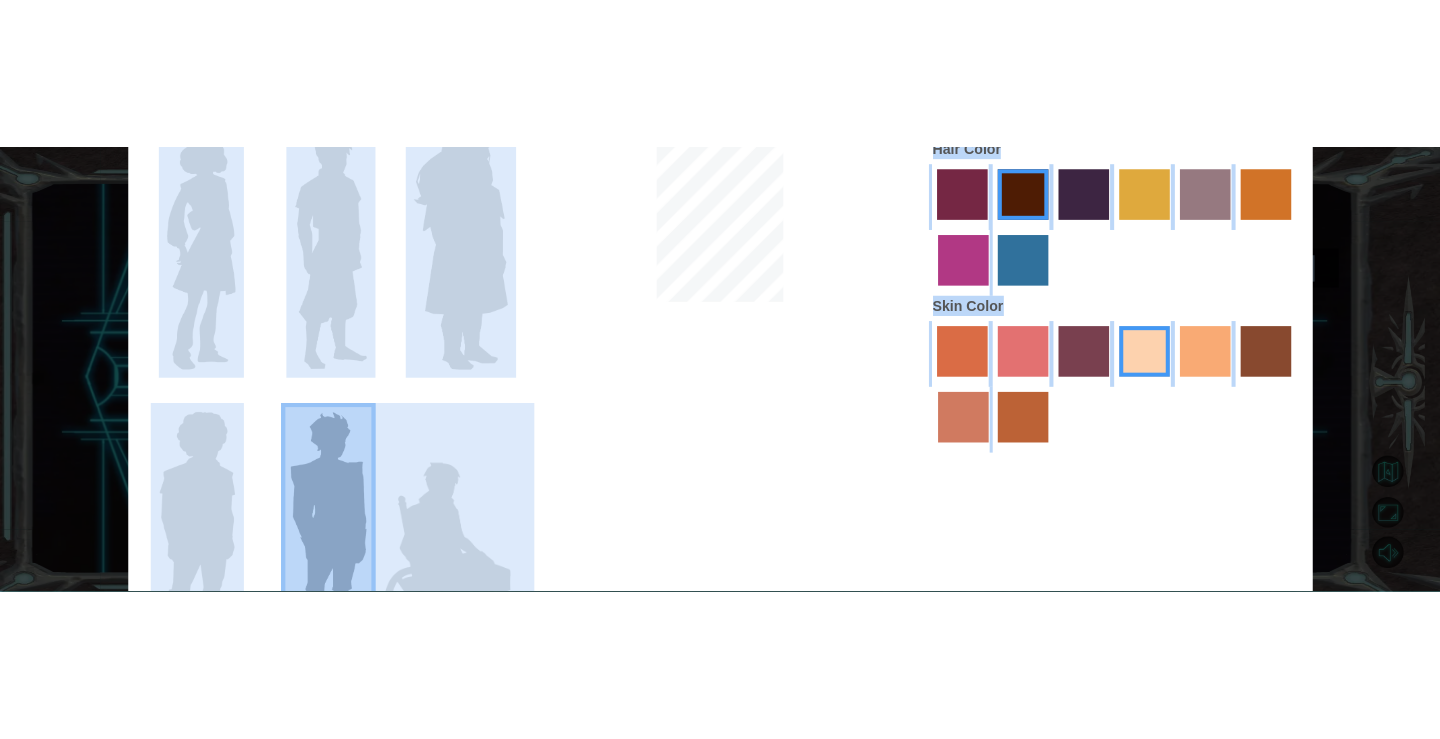 scroll, scrollTop: 0, scrollLeft: 0, axis: both 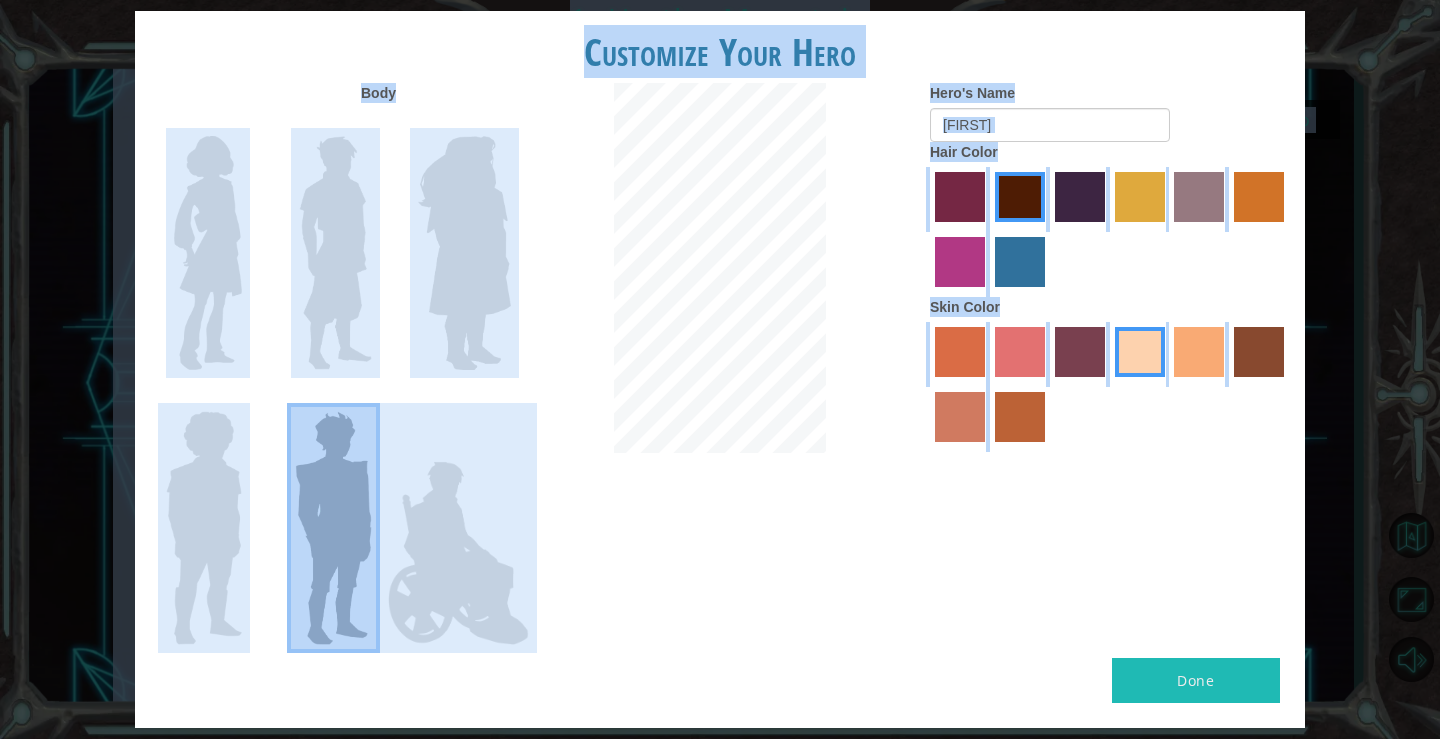 click at bounding box center (960, 262) 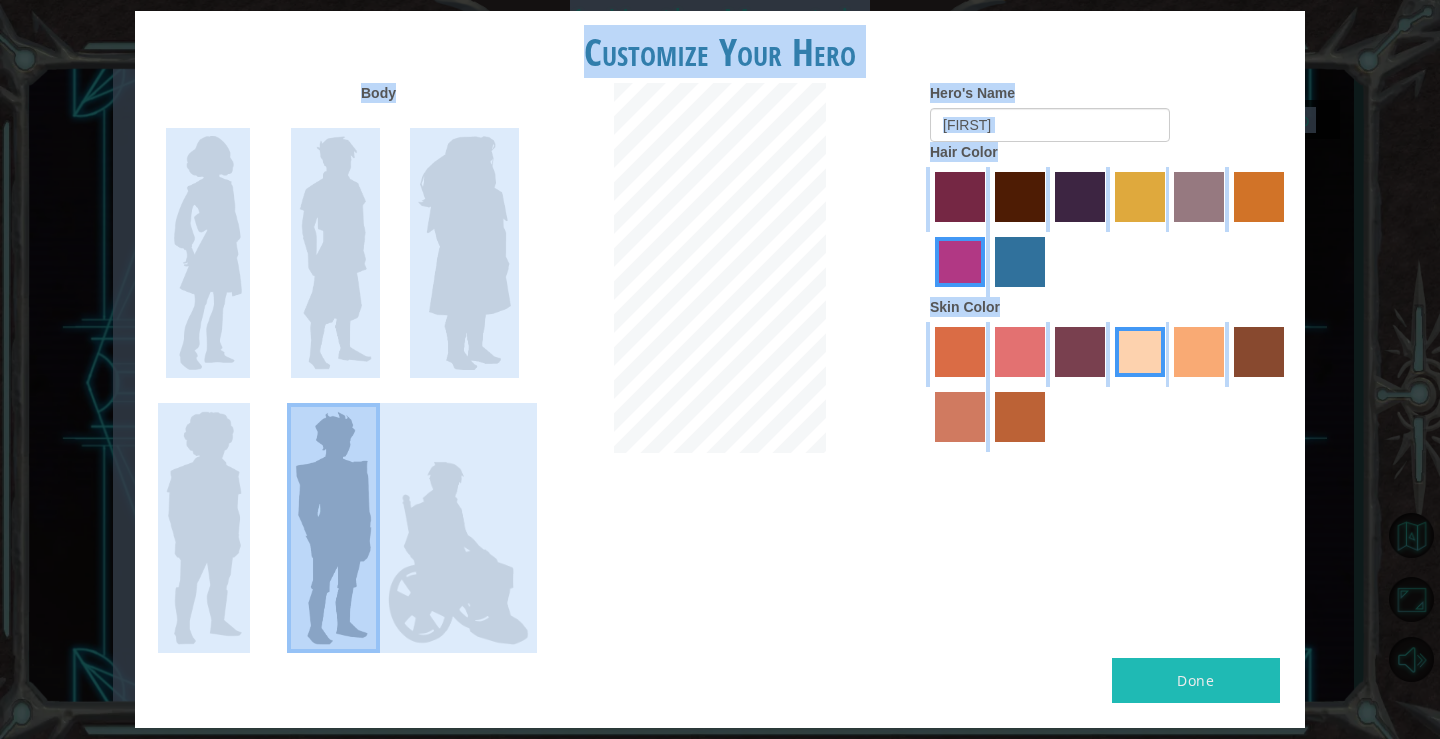 click at bounding box center (720, 270) 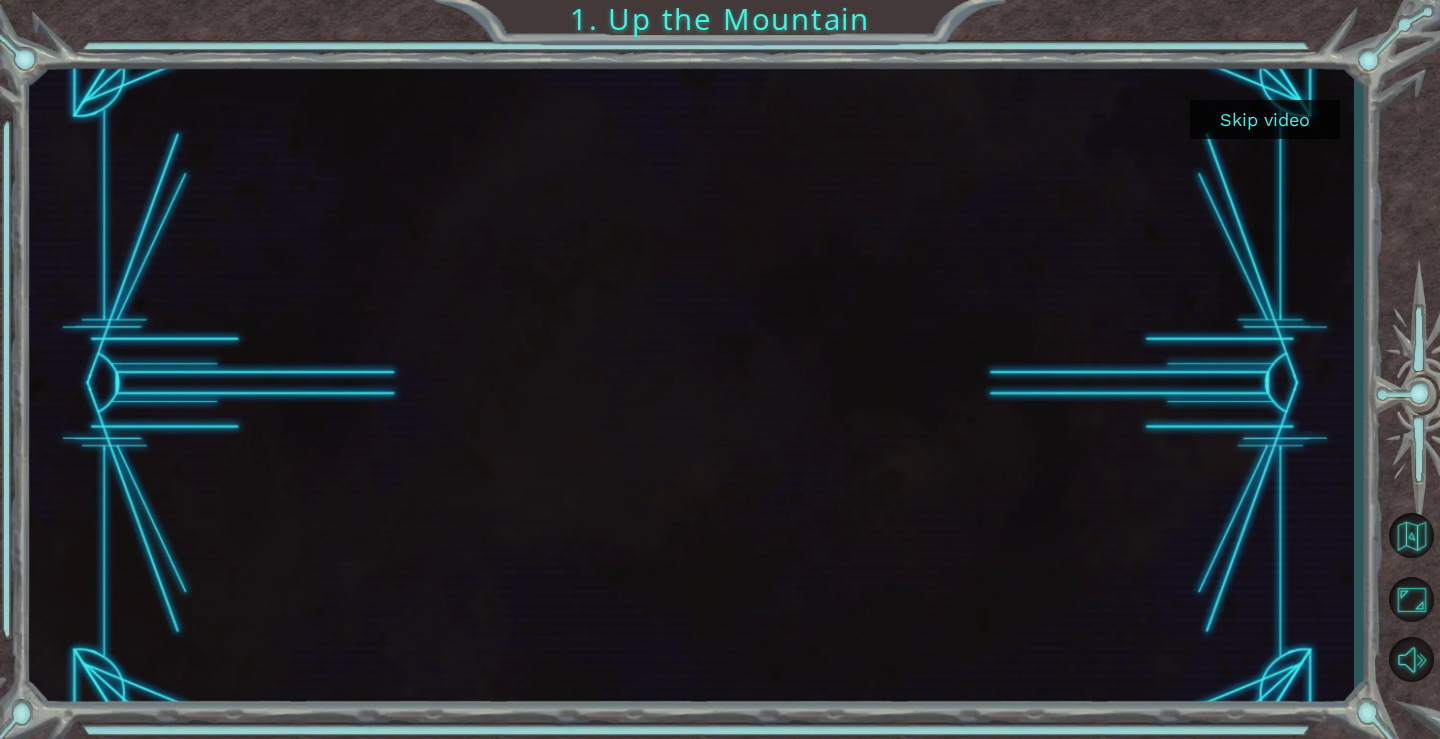scroll, scrollTop: 0, scrollLeft: 0, axis: both 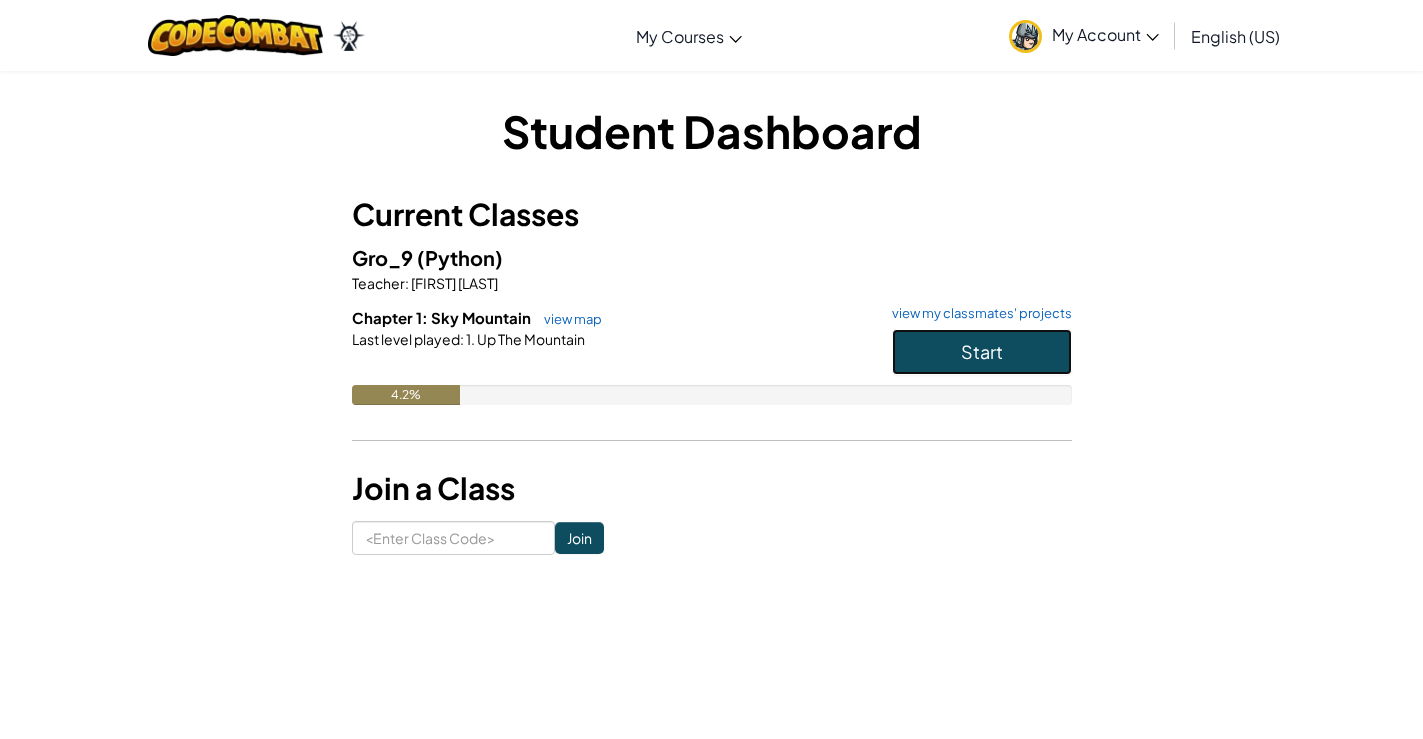 click on "Start" at bounding box center [982, 352] 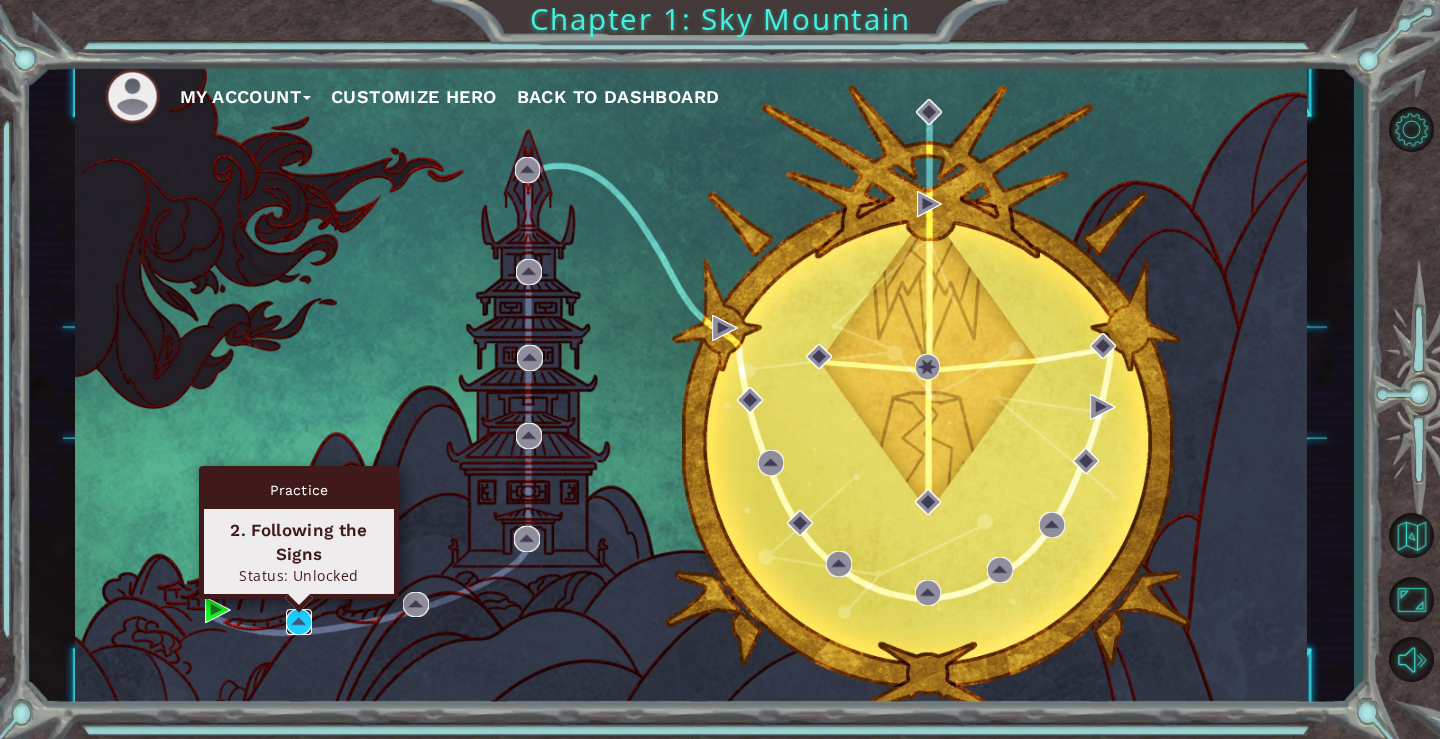 click at bounding box center [299, 622] 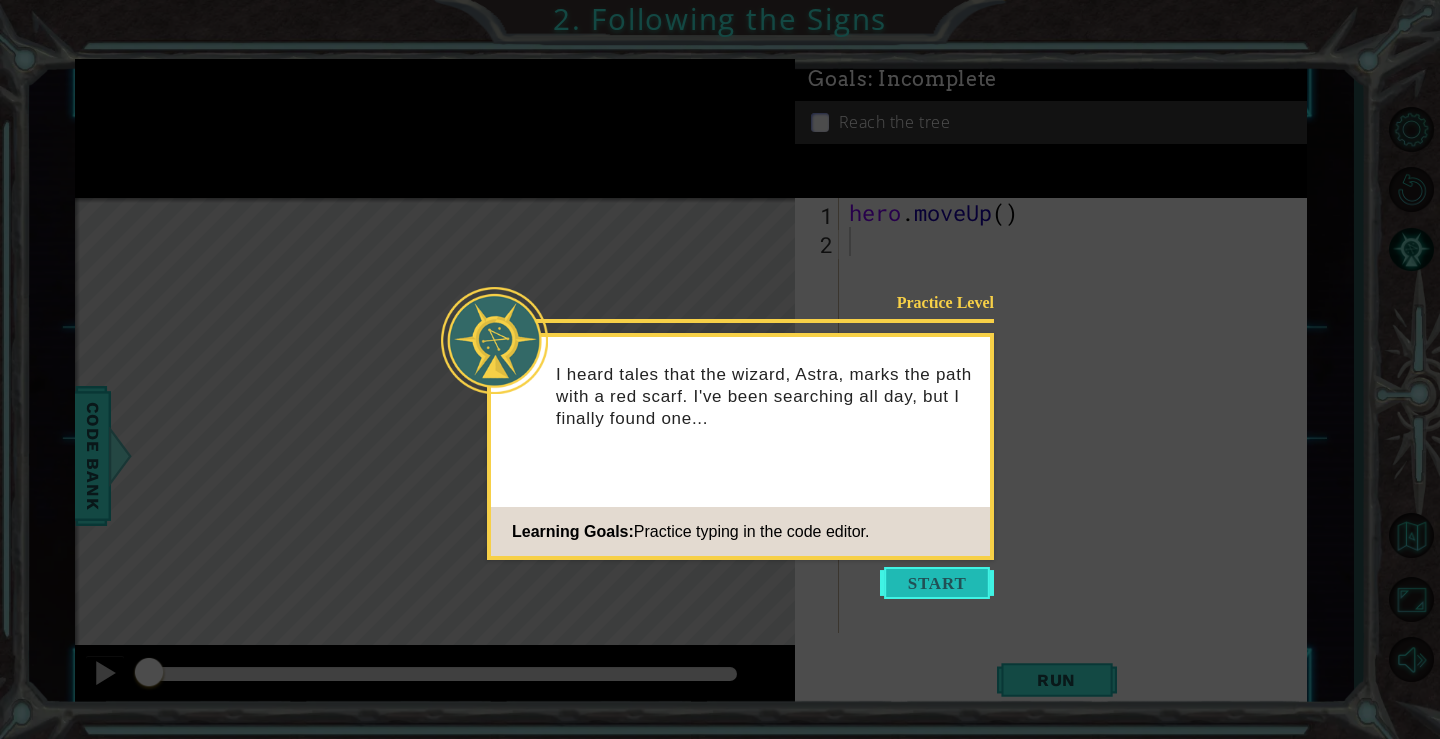 drag, startPoint x: 949, startPoint y: 559, endPoint x: 946, endPoint y: 574, distance: 15.297058 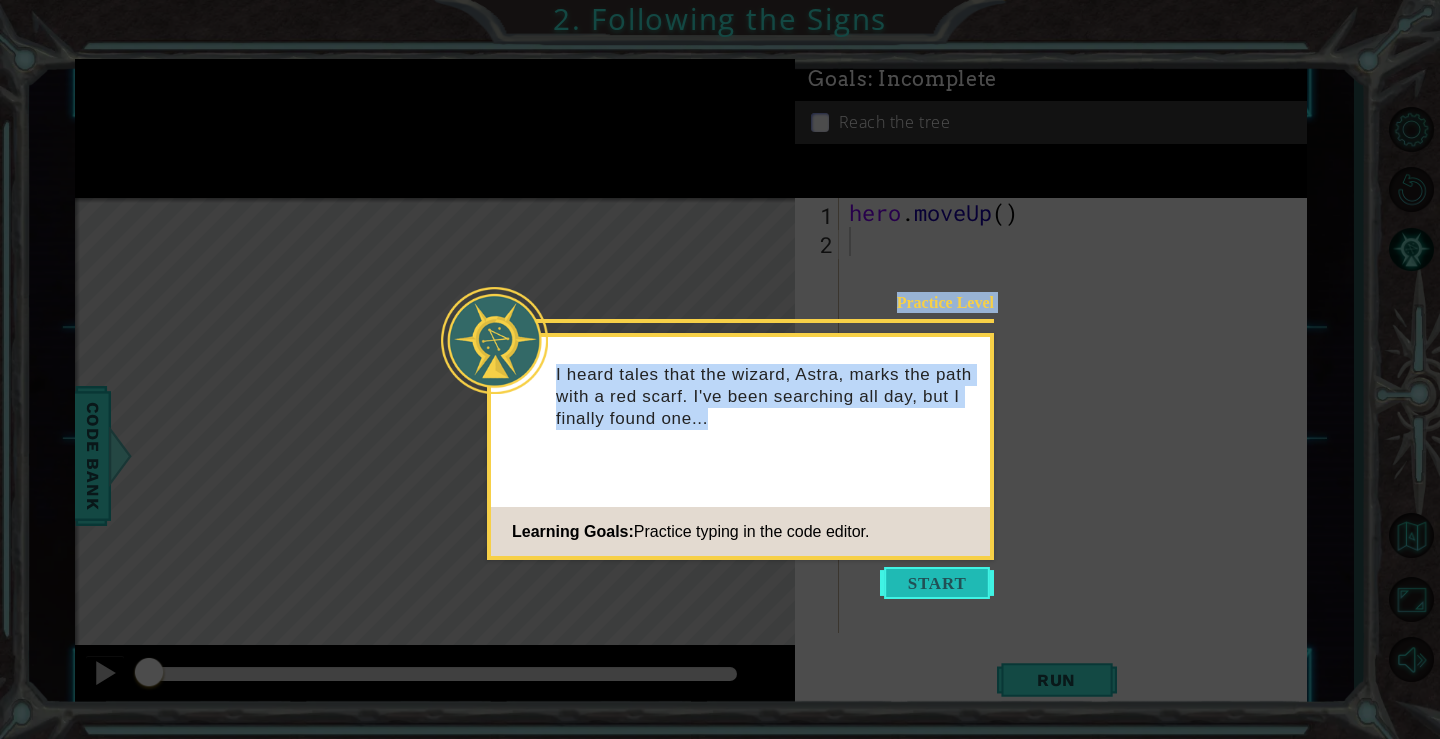 click at bounding box center (937, 583) 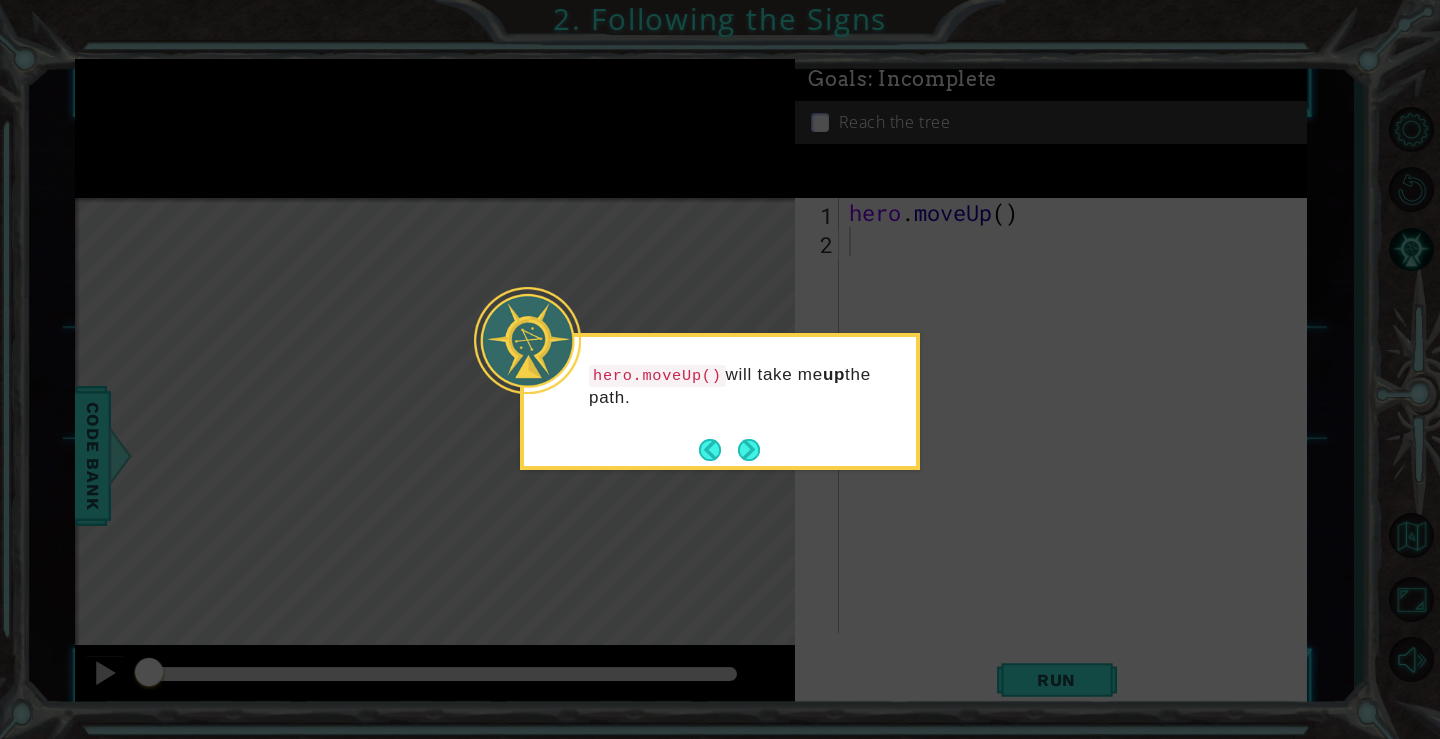 click 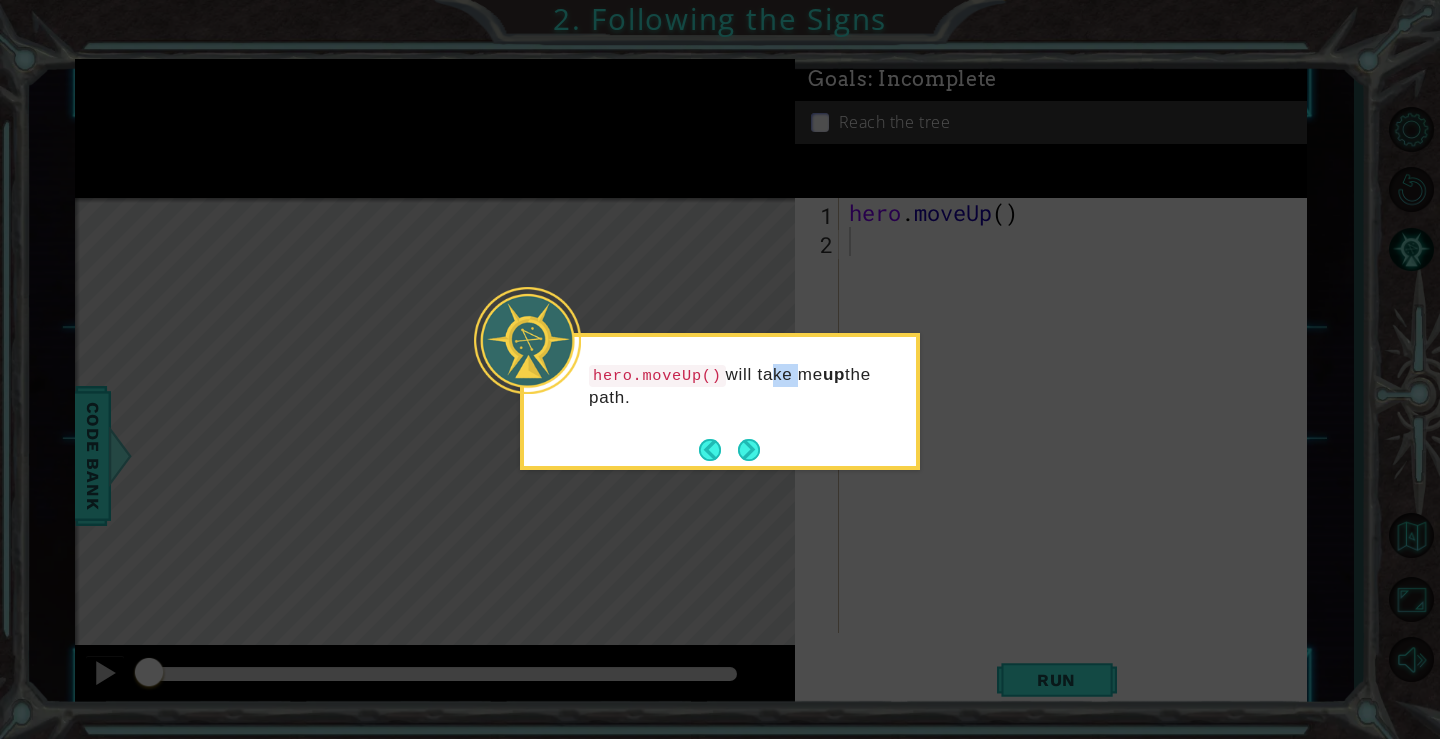drag, startPoint x: 788, startPoint y: 359, endPoint x: 746, endPoint y: 399, distance: 58 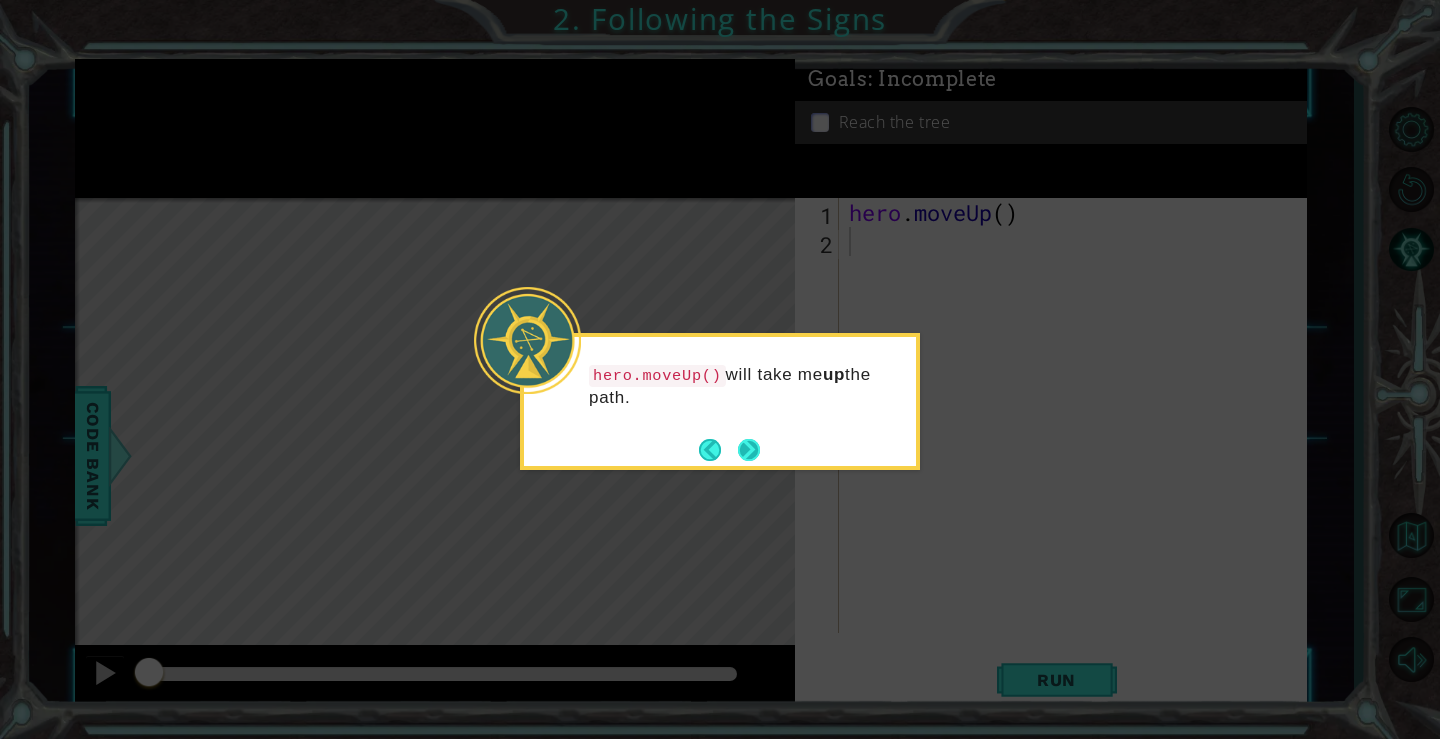 drag, startPoint x: 742, startPoint y: 438, endPoint x: 747, endPoint y: 452, distance: 14.866069 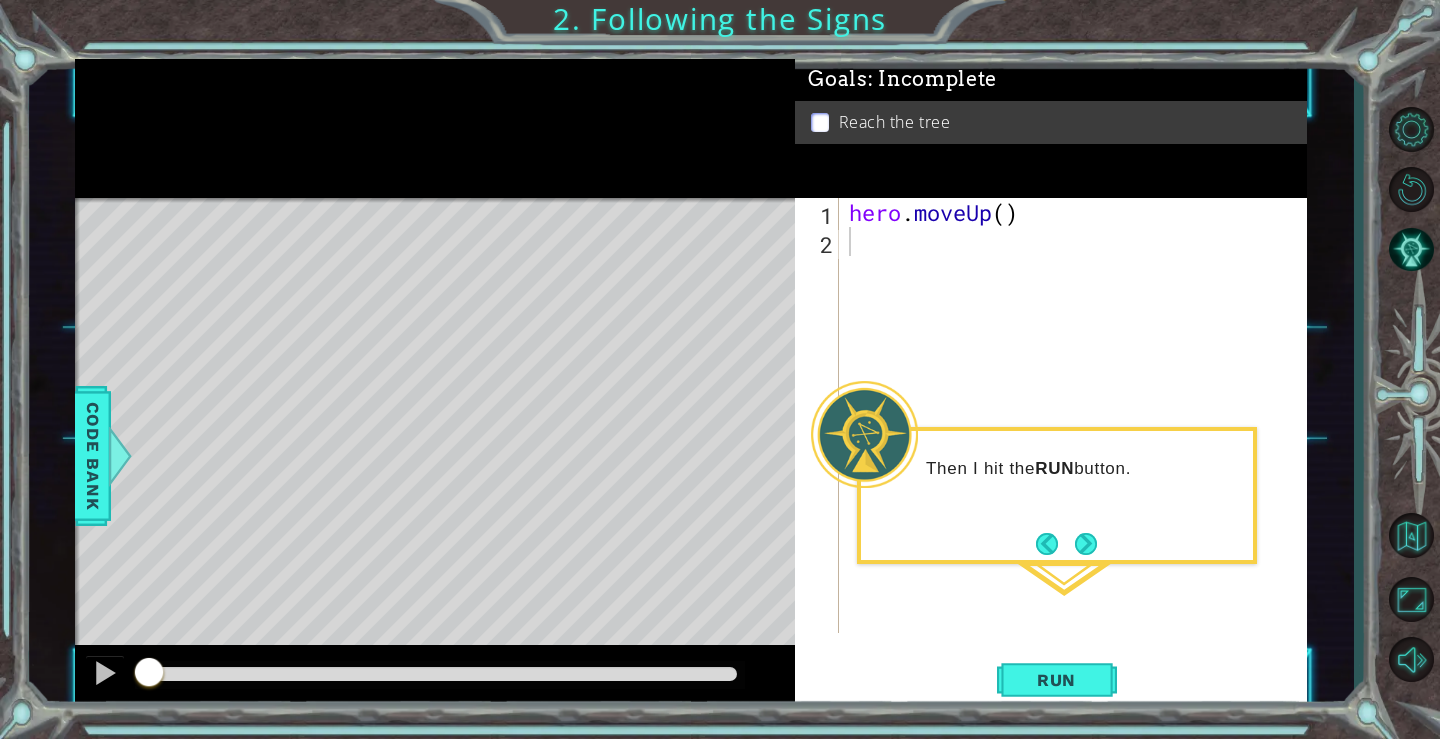click on "1     ההההההההההההההההההההההההההההההההההההההההההההההההההההההההההההההההההההההההההההההההההההההההההההההההההההההההההההההההההההההההההההההההההההההההההההההההההההההההההההההההההההההההההההההההההההההההההההההההההההההההההההההההההההההההההההההההההההההההההההההההההההההההההההההההה XXXXXXXXXXXXXXXXXXXXXXXXXXXXXXXXXXXXXXXXXXXXXXXXXXXXXXXXXXXXXXXXXXXXXXXXXXXXXXXXXXXXXXXXXXXXXXXXXXXXXXXXXXXXXXXXXXXXXXXXXXXXXXXXXXXXXXXXXXXXXXXXXXXXXXXXXXXXXXXXXXXXXXXXXXXXXXXXXXXXXXXXXXXXXXXXXXXXXXXXXXXXXXXXXXXXXXXXXXXXXXXXXXXXXXXXXXXXXXXXXXXXXXXXXXXXXXXX Solution × Goals : Incomplete       Reach the tree
1 2 hero . moveUp ( )     Code Saved Run Statement   /  Call   /  Need help? Ask the AI methods   hero     moveUp(steps) Code Bank Continue Skip Directions : x" at bounding box center [720, 369] 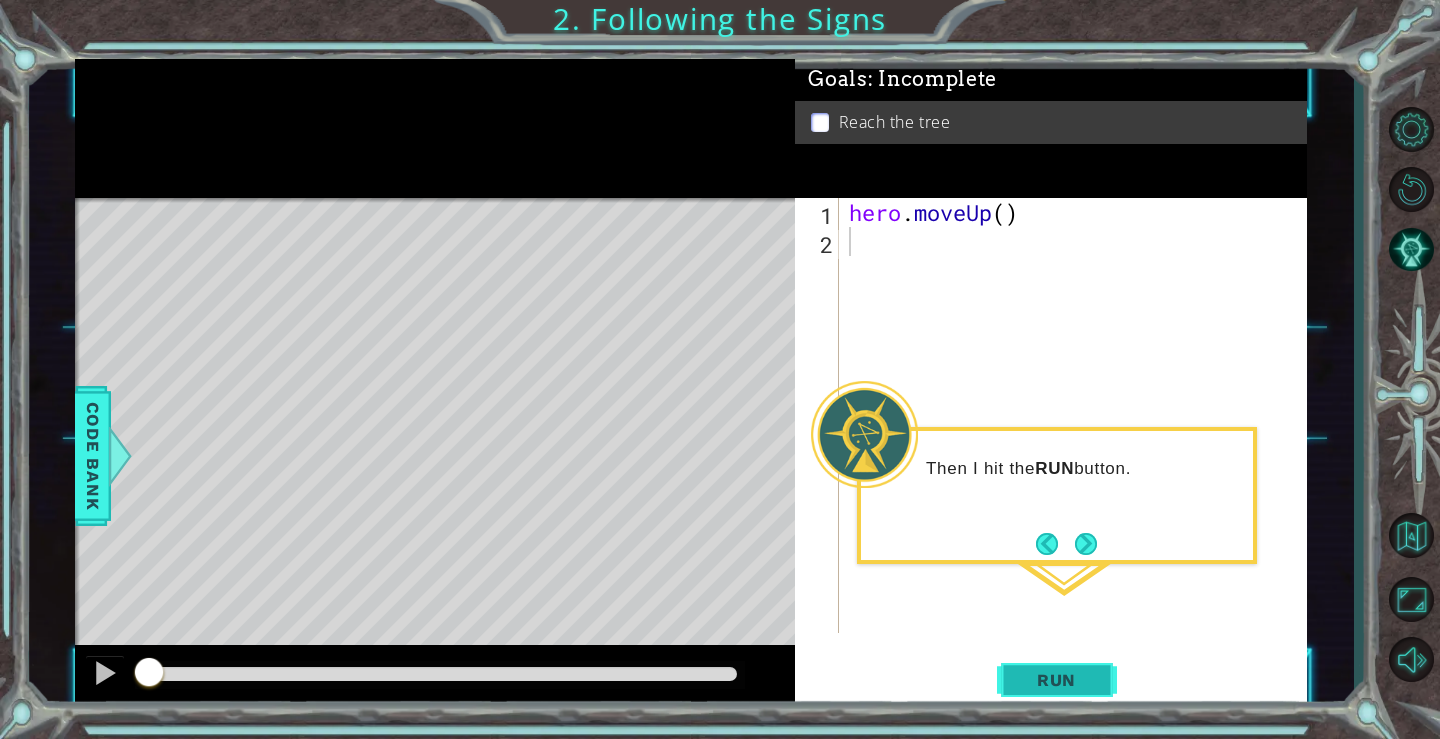 click on "Run" at bounding box center [1056, 680] 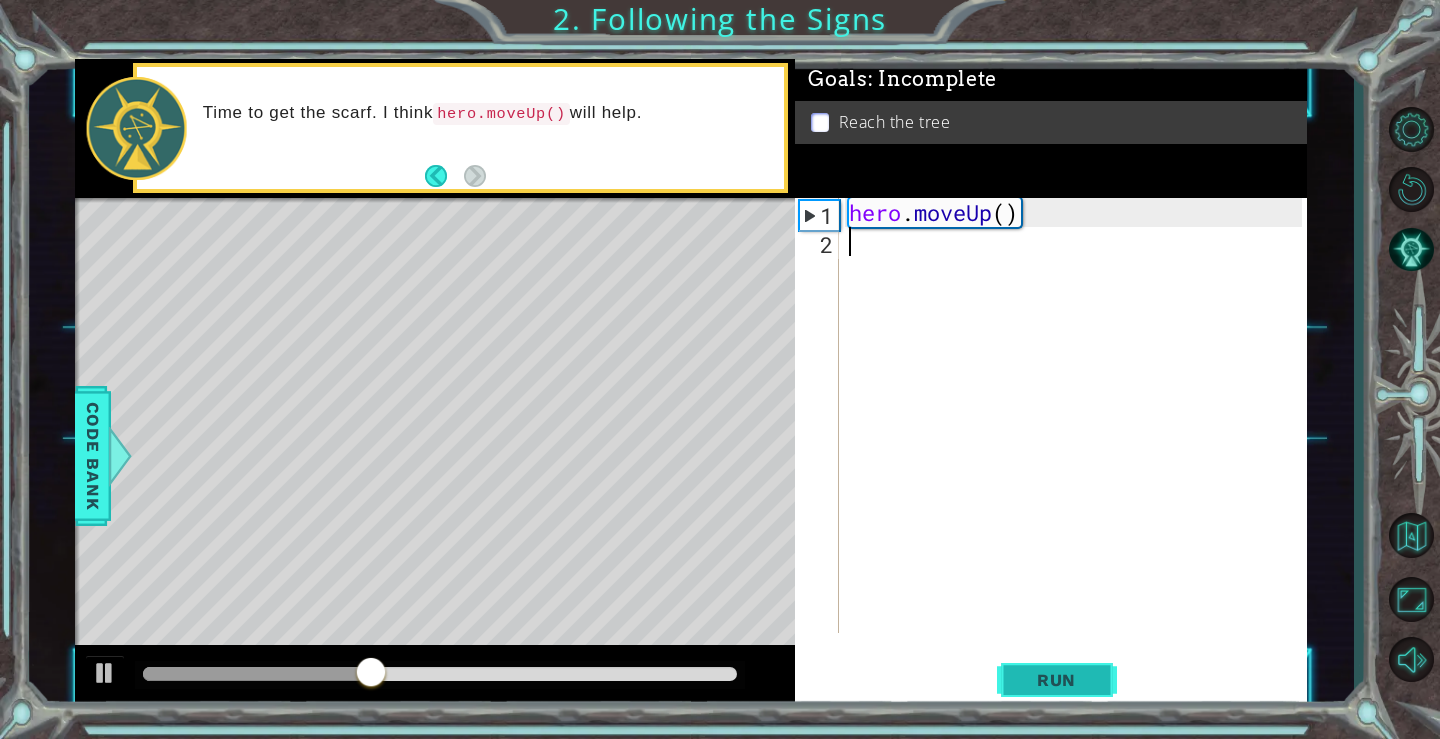 click on "Run" at bounding box center (1056, 680) 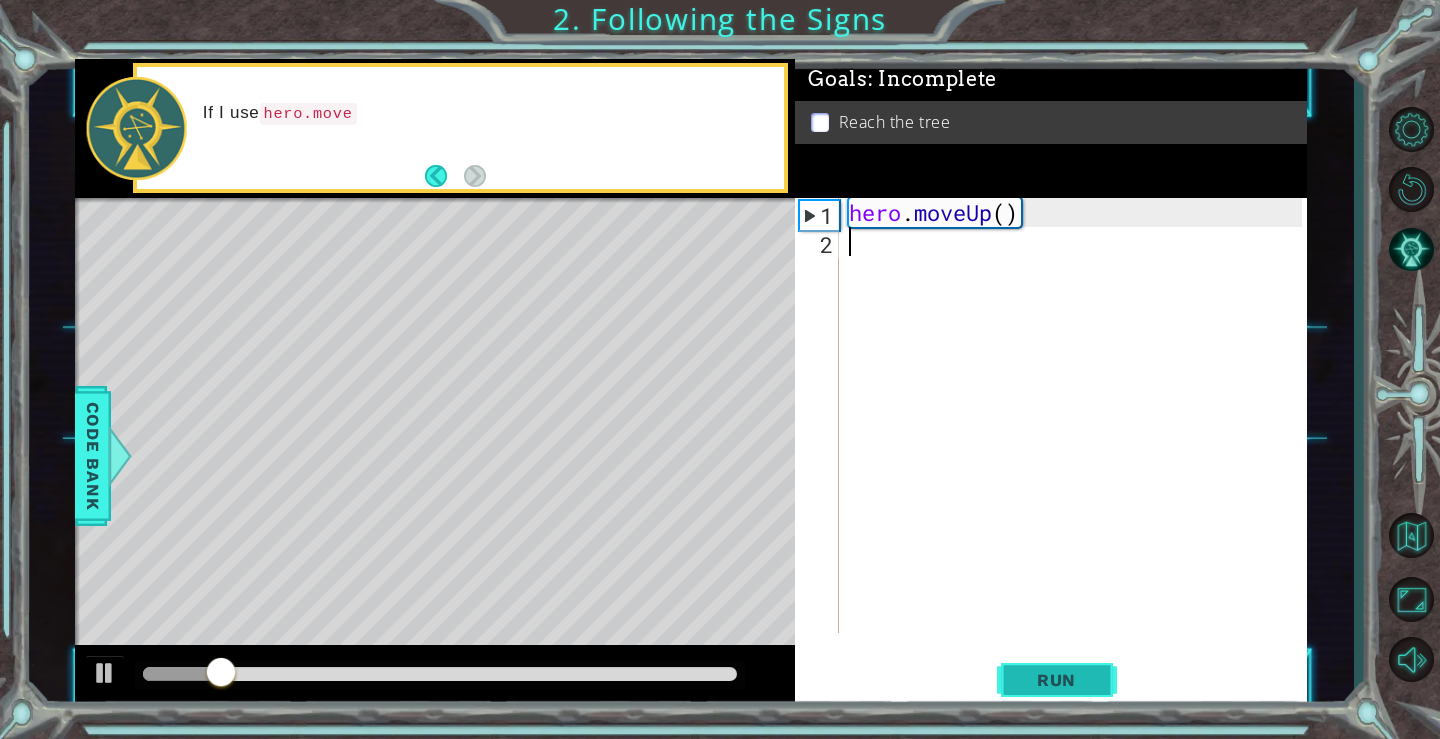 type on "m" 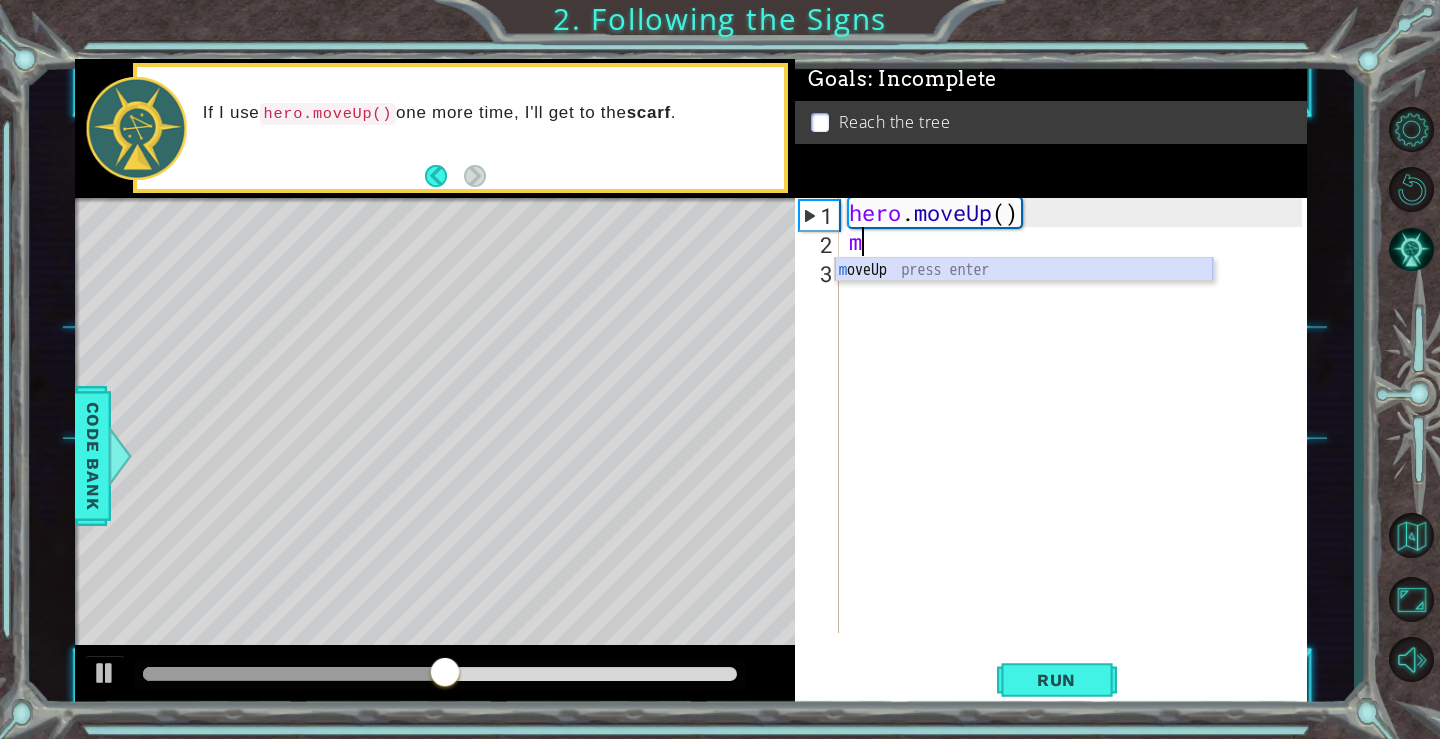 click on "m oveUp press enter" at bounding box center [1024, 294] 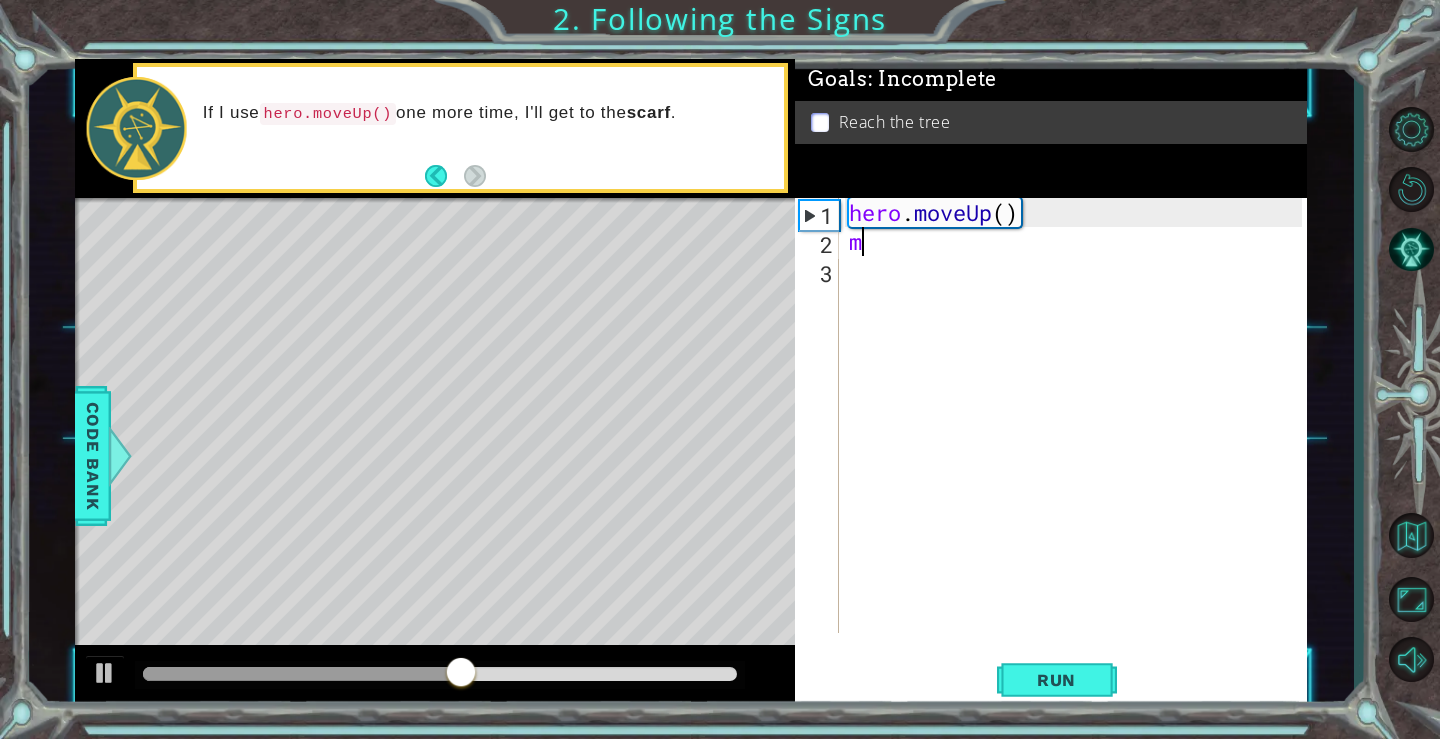type 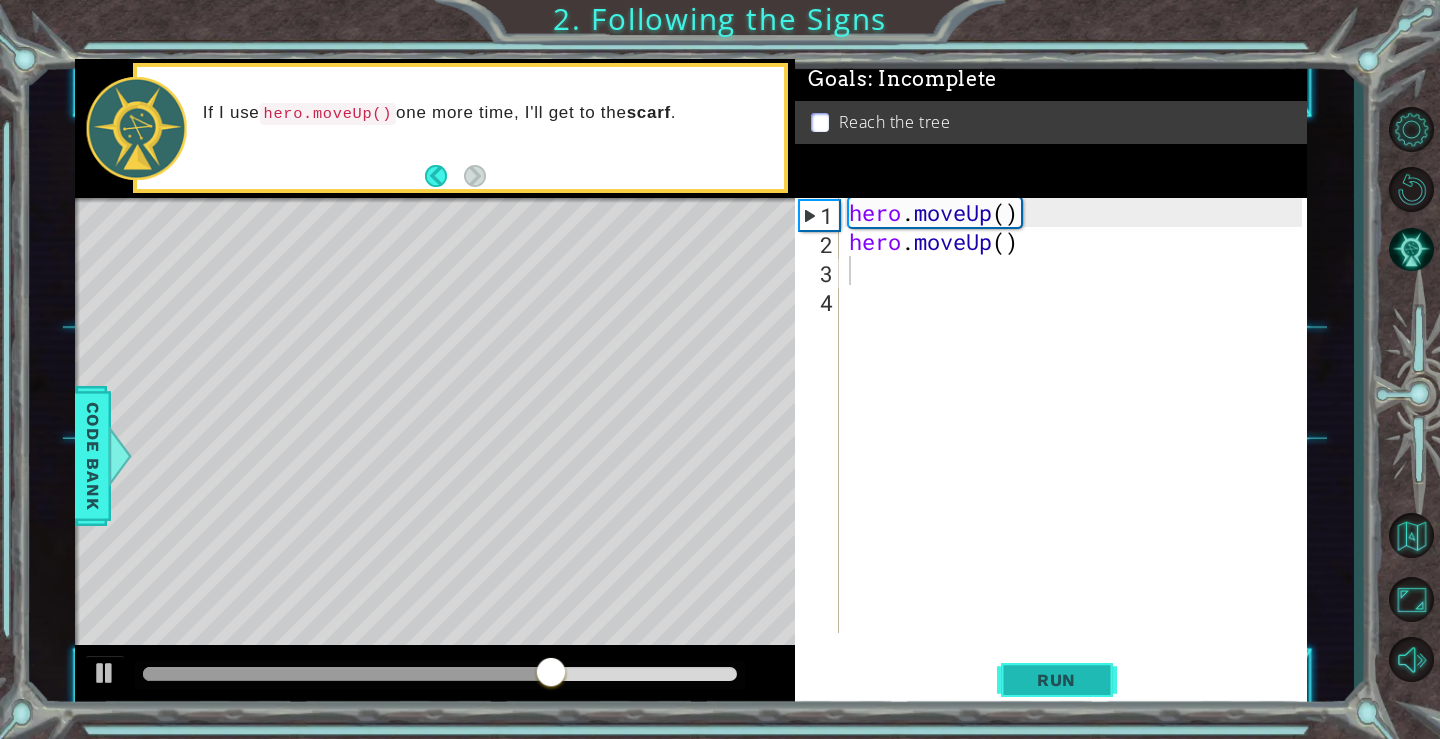 click on "Run" at bounding box center [1056, 680] 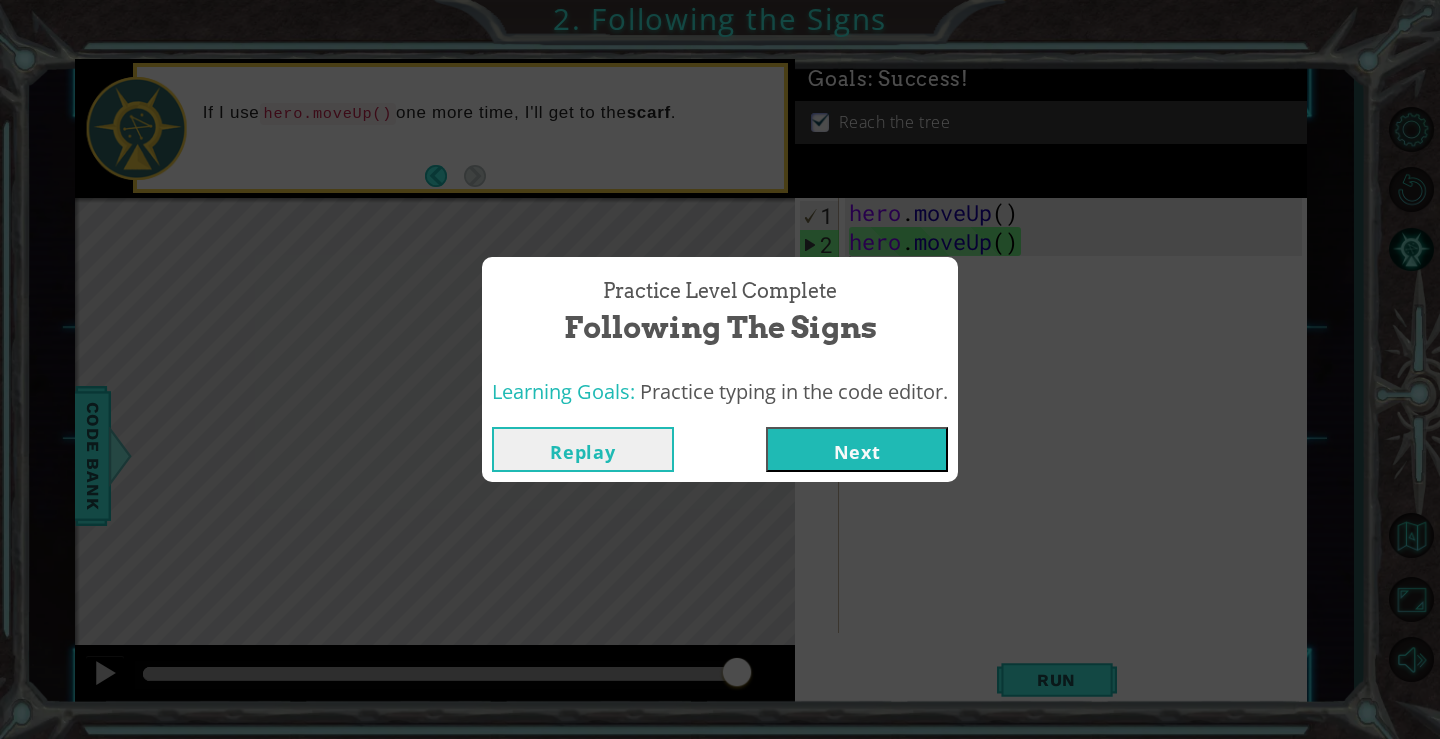 click on "Next" at bounding box center (857, 449) 